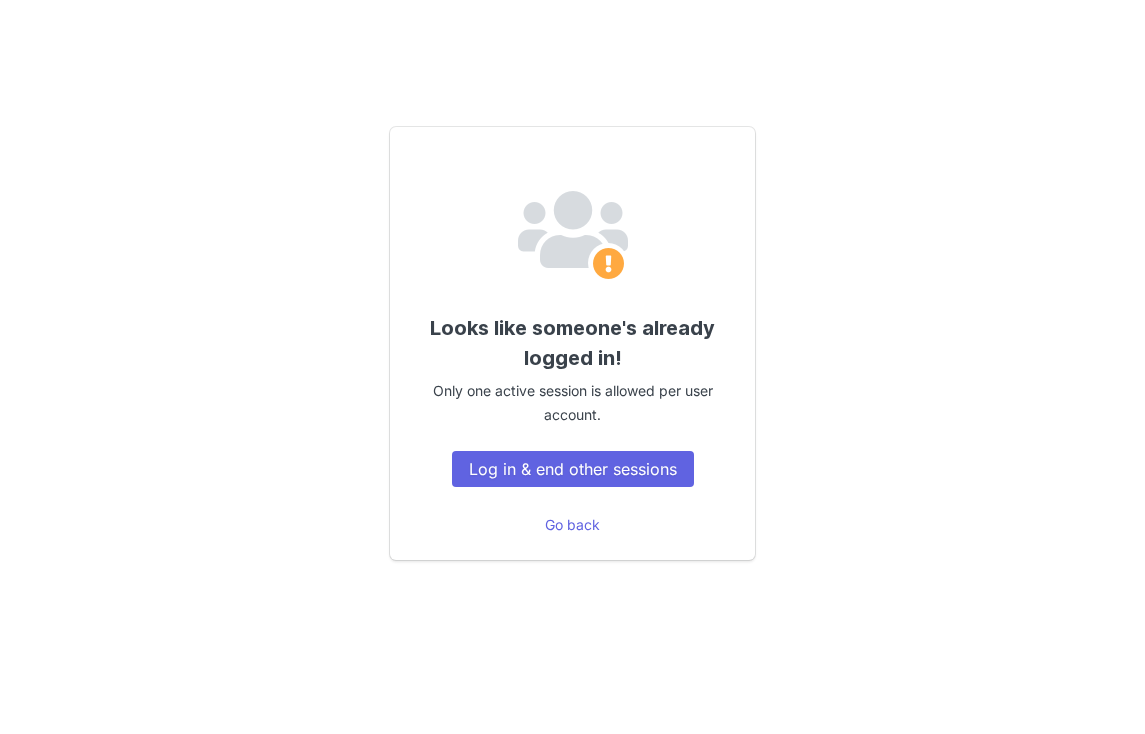 scroll, scrollTop: 0, scrollLeft: 0, axis: both 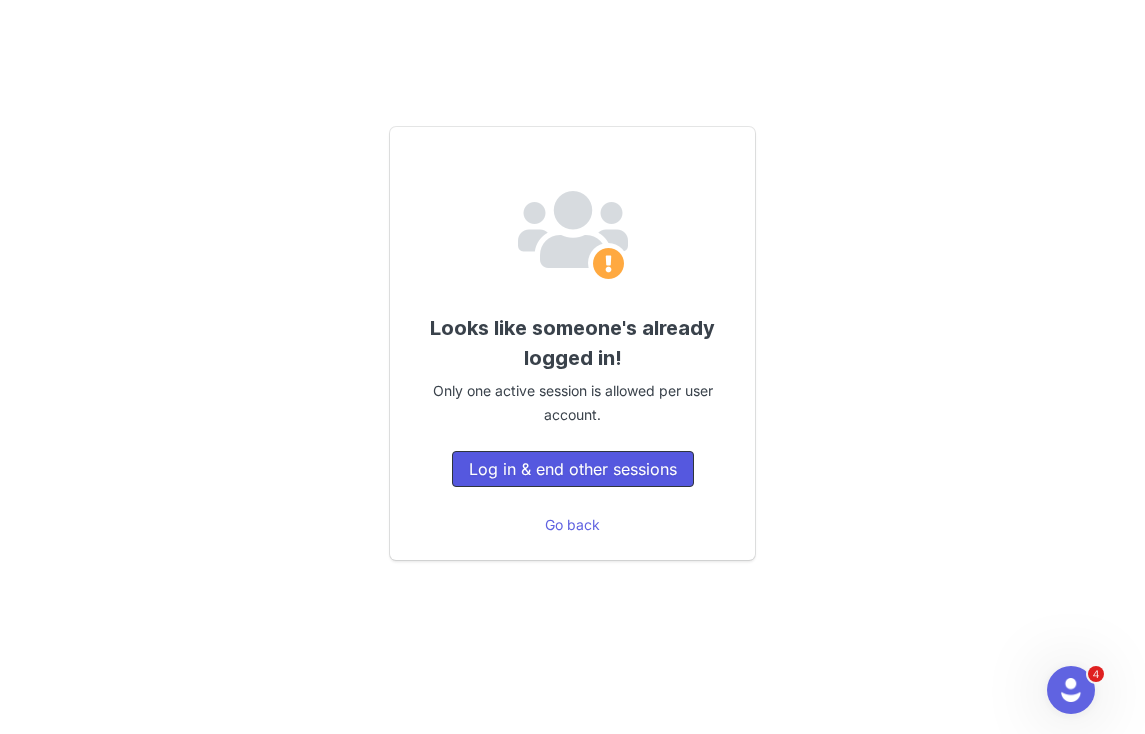 click on "Log in & end other sessions" at bounding box center (573, 469) 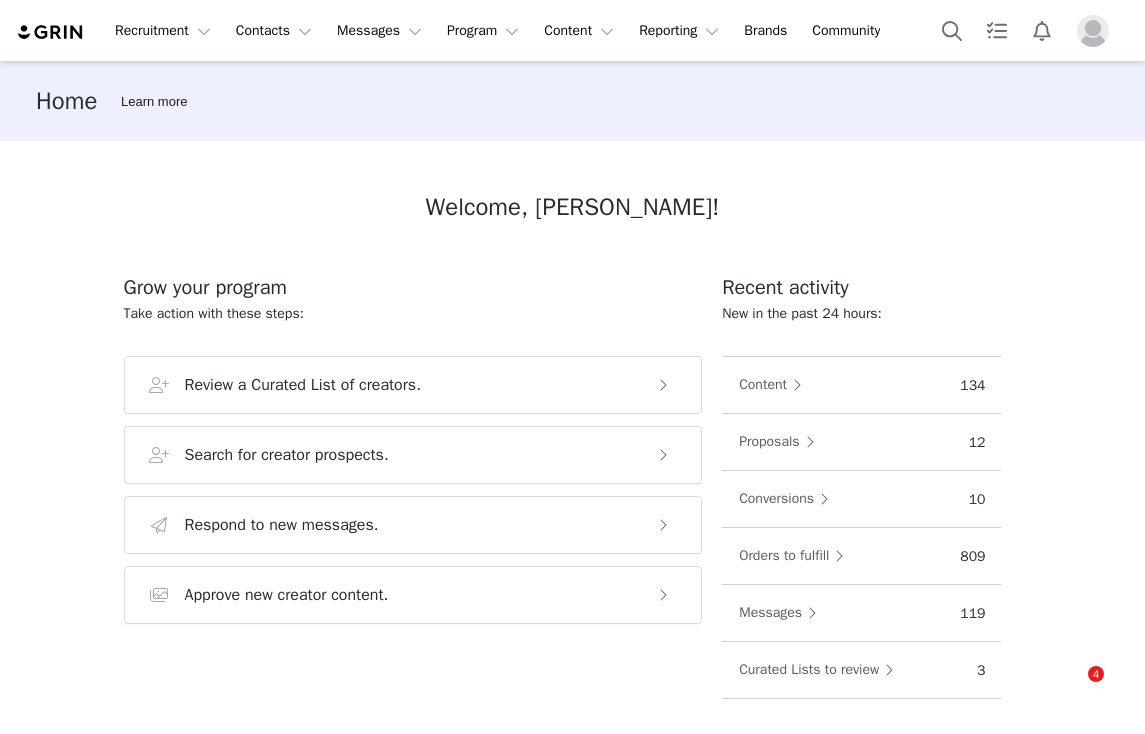 scroll, scrollTop: 0, scrollLeft: 0, axis: both 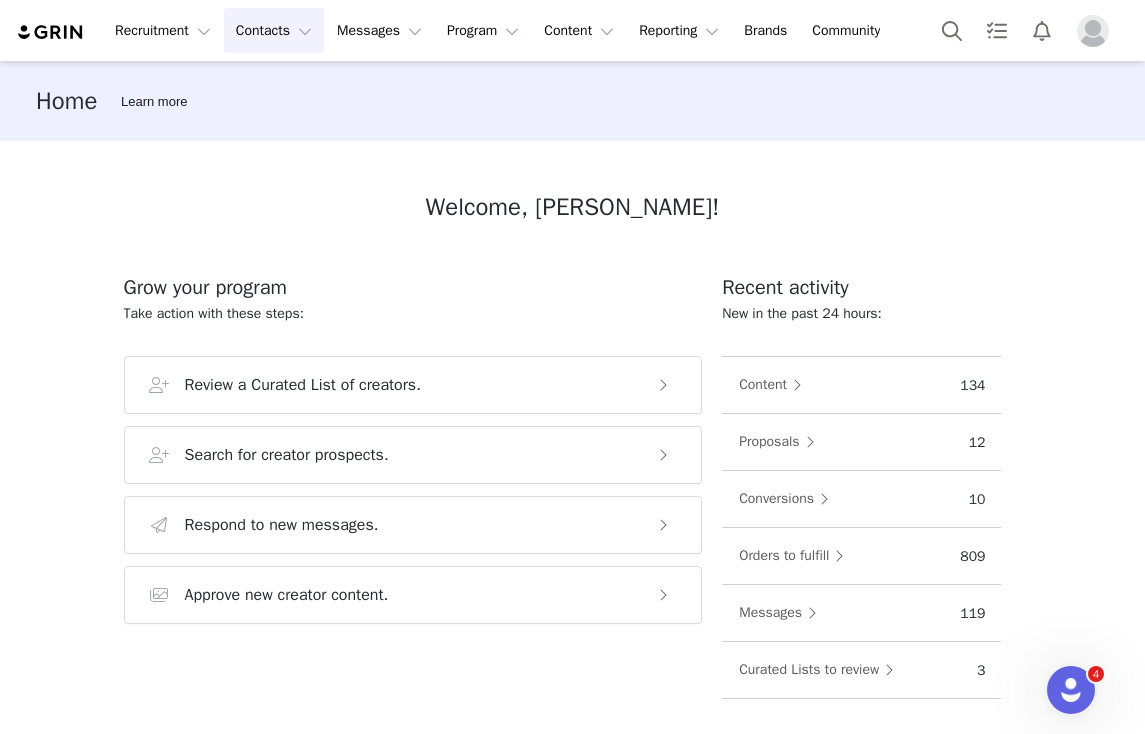 click on "Contacts Contacts" at bounding box center (274, 30) 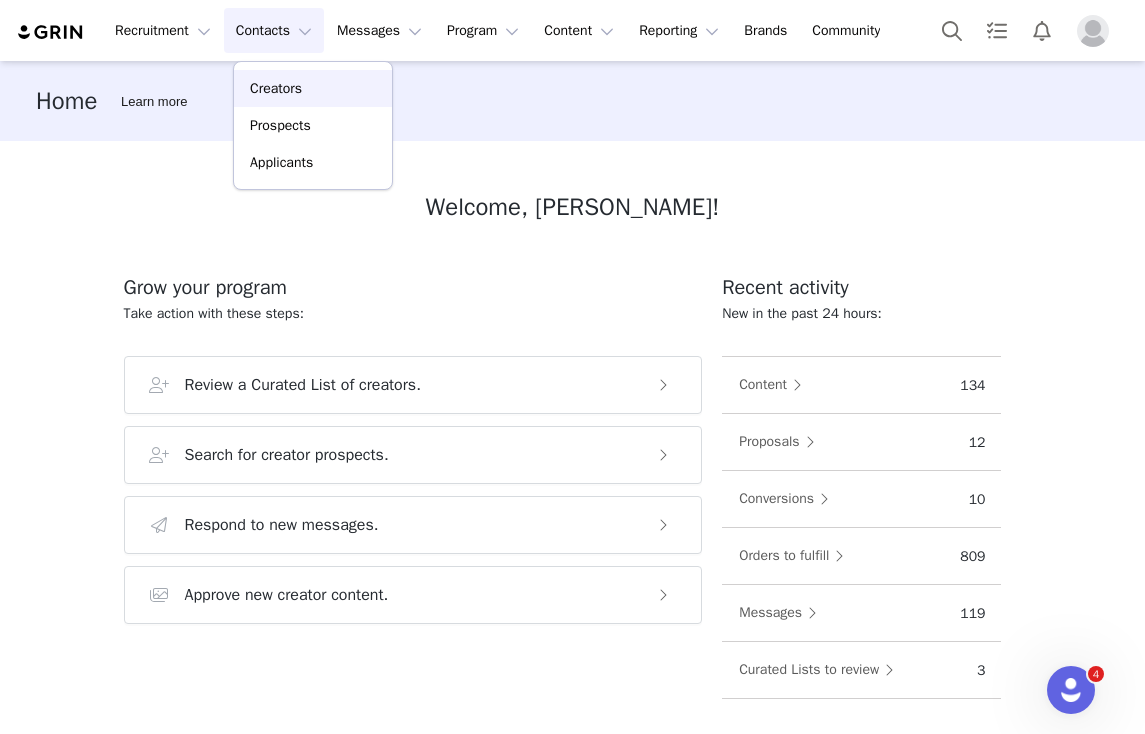 click on "Creators" at bounding box center (313, 88) 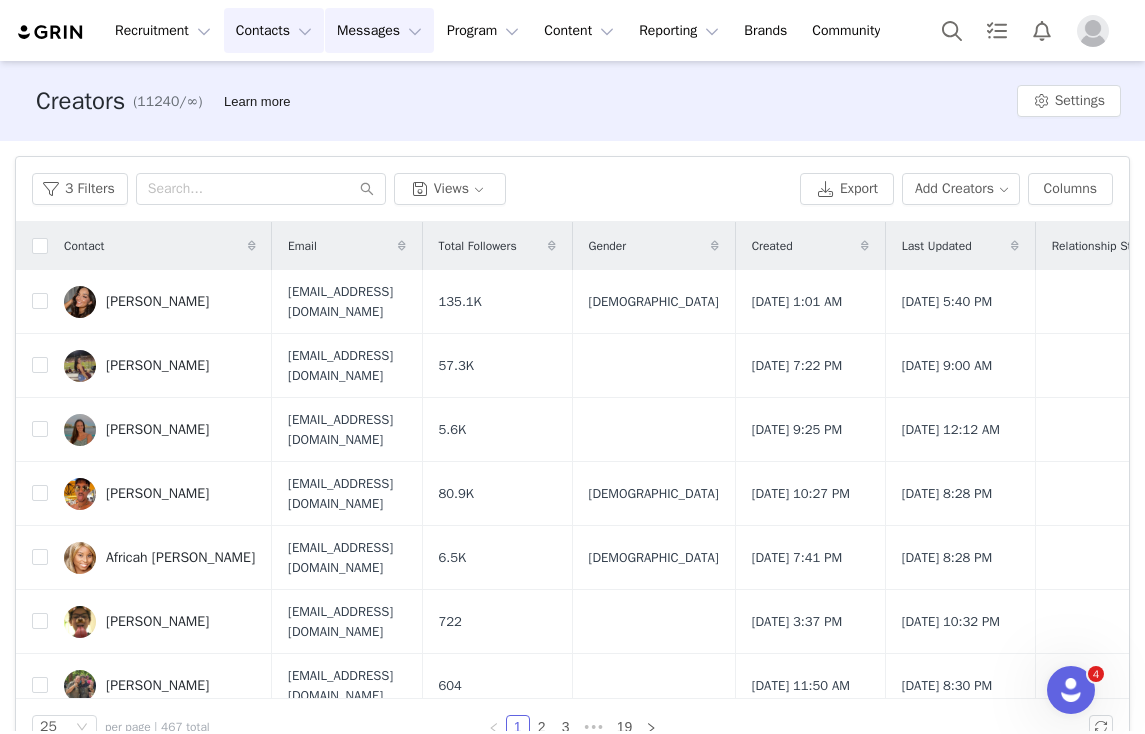 click on "Messages Messages" at bounding box center (379, 30) 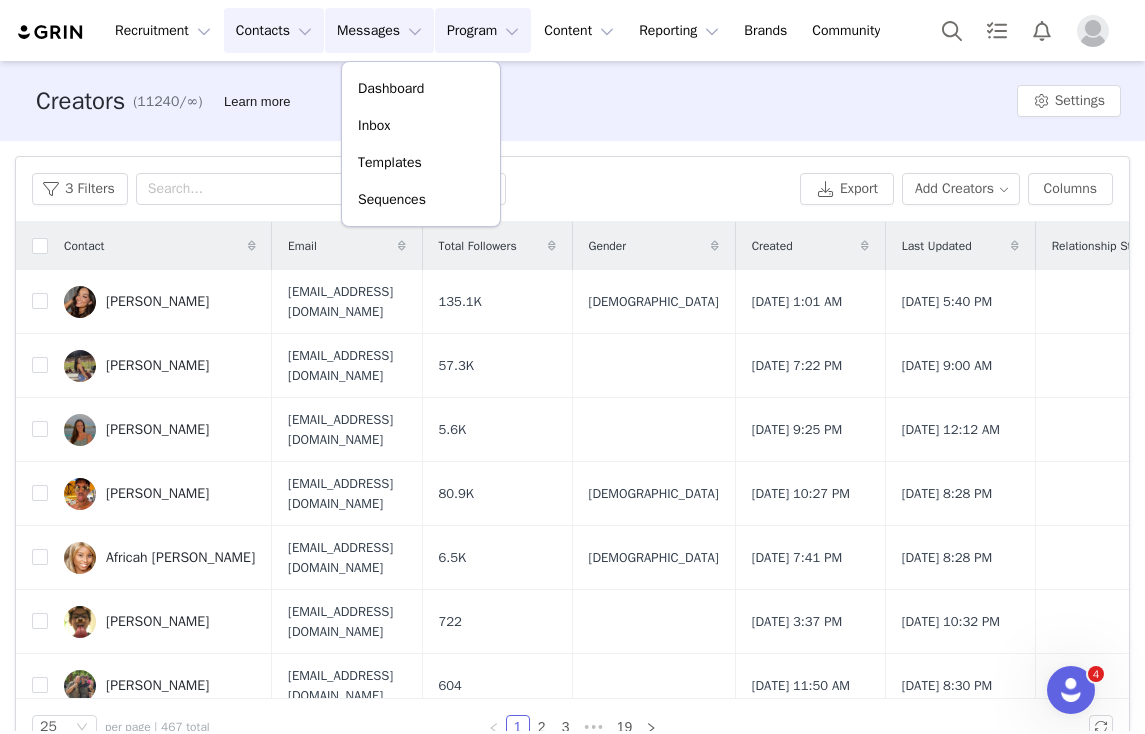 click on "Program Program" at bounding box center (483, 30) 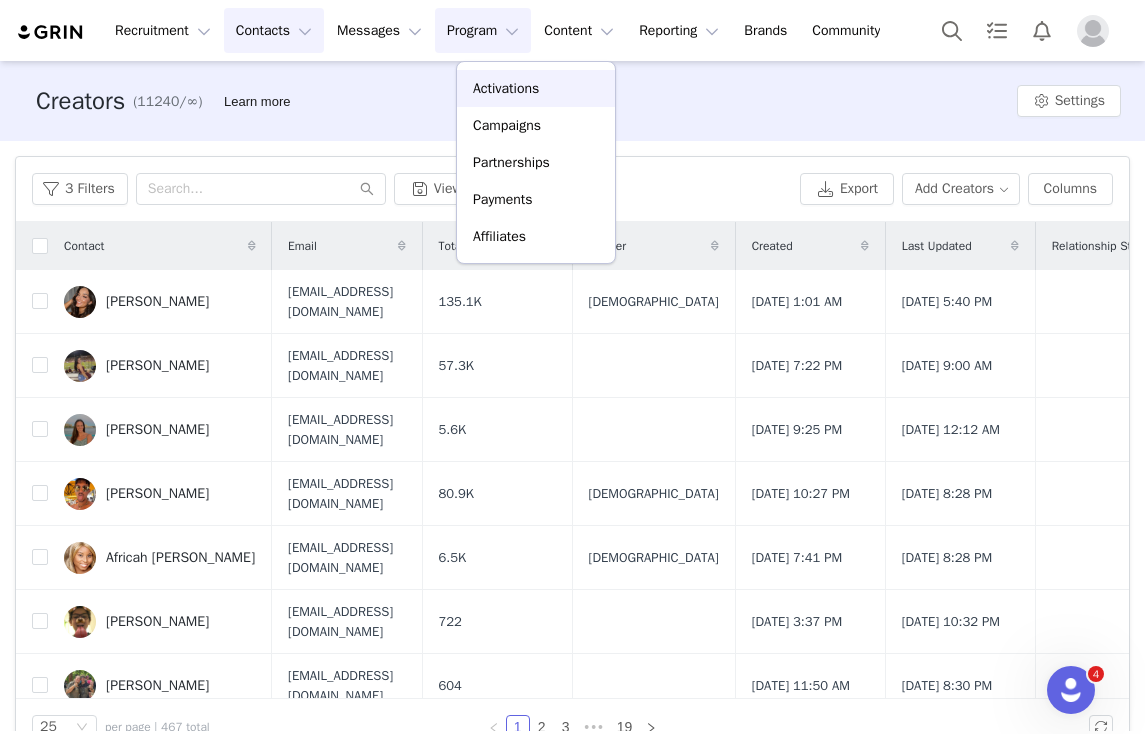 click on "Activations" at bounding box center (506, 88) 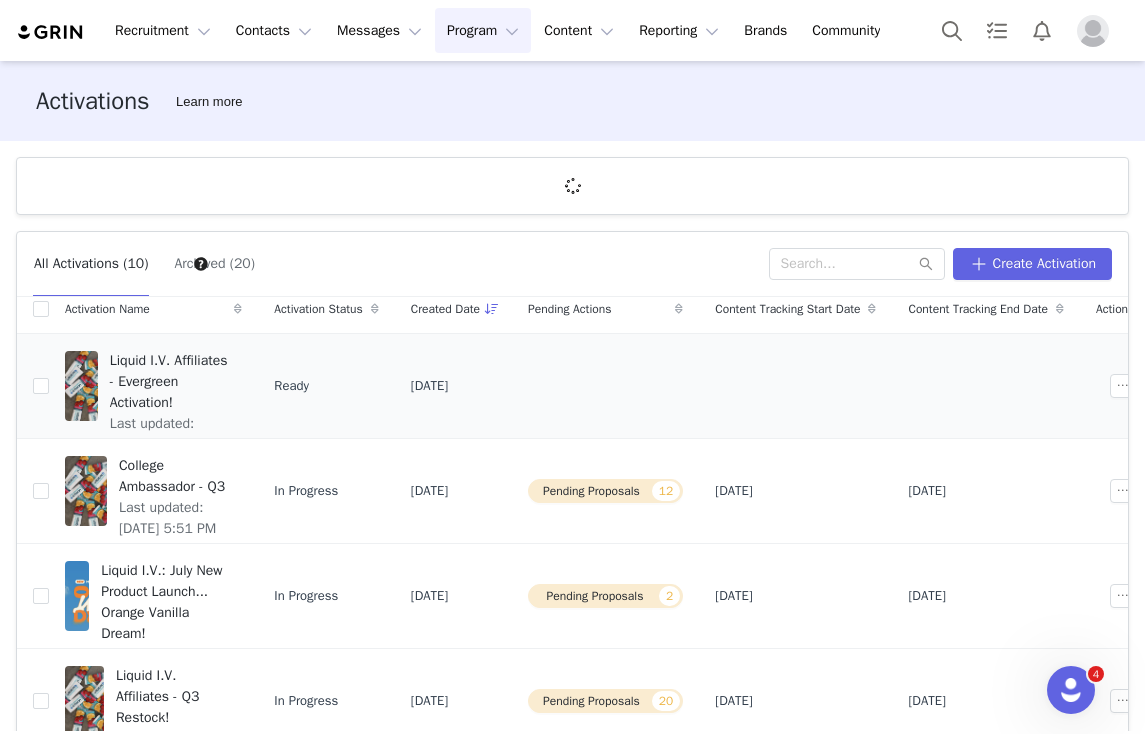 scroll, scrollTop: 16, scrollLeft: 0, axis: vertical 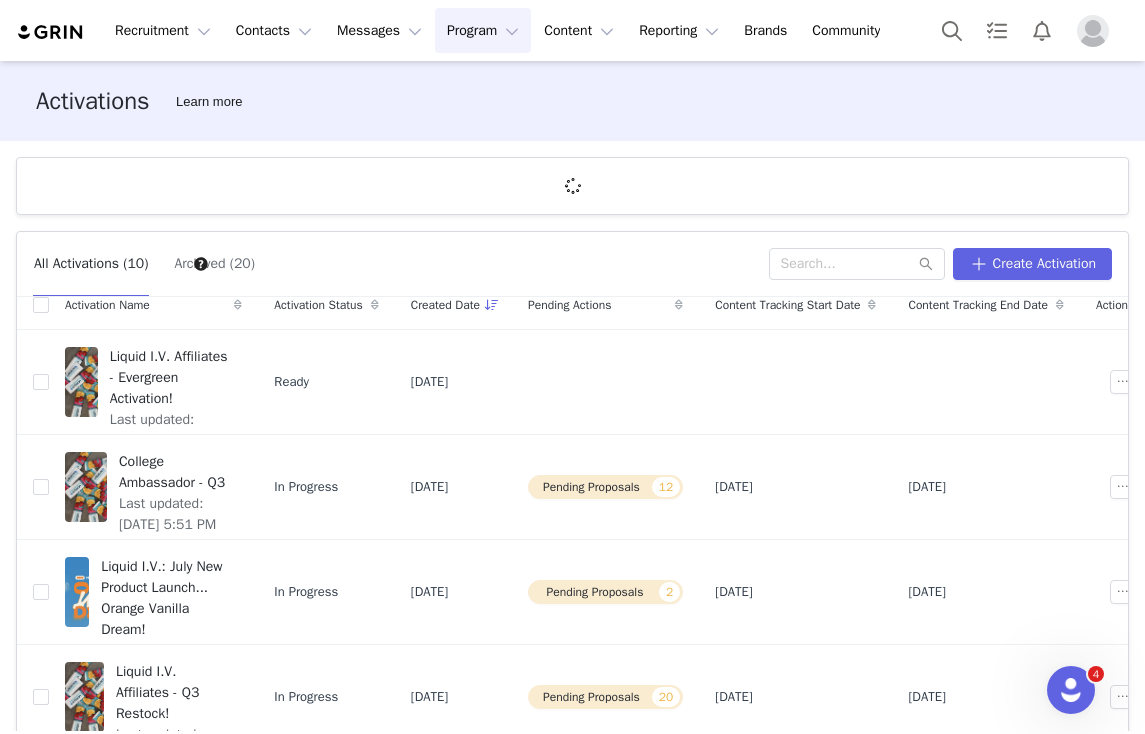 click at bounding box center [1093, 31] 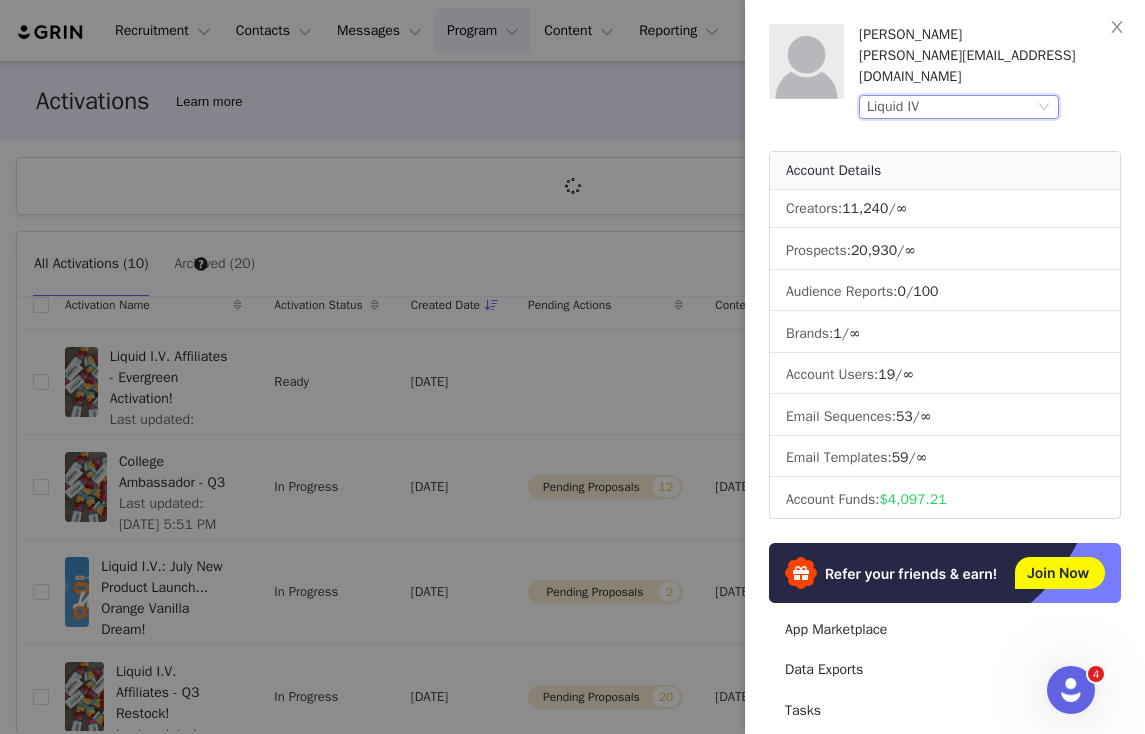 click on "Liquid IV" at bounding box center (950, 107) 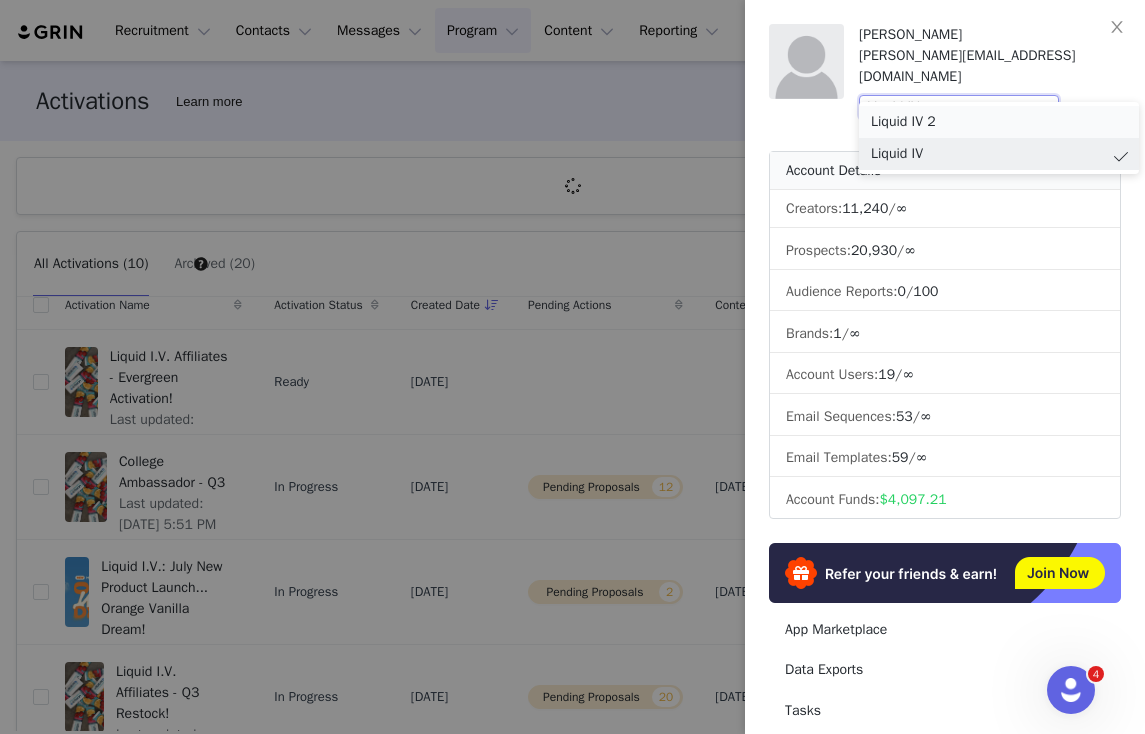 click on "Liquid IV 2" at bounding box center [999, 122] 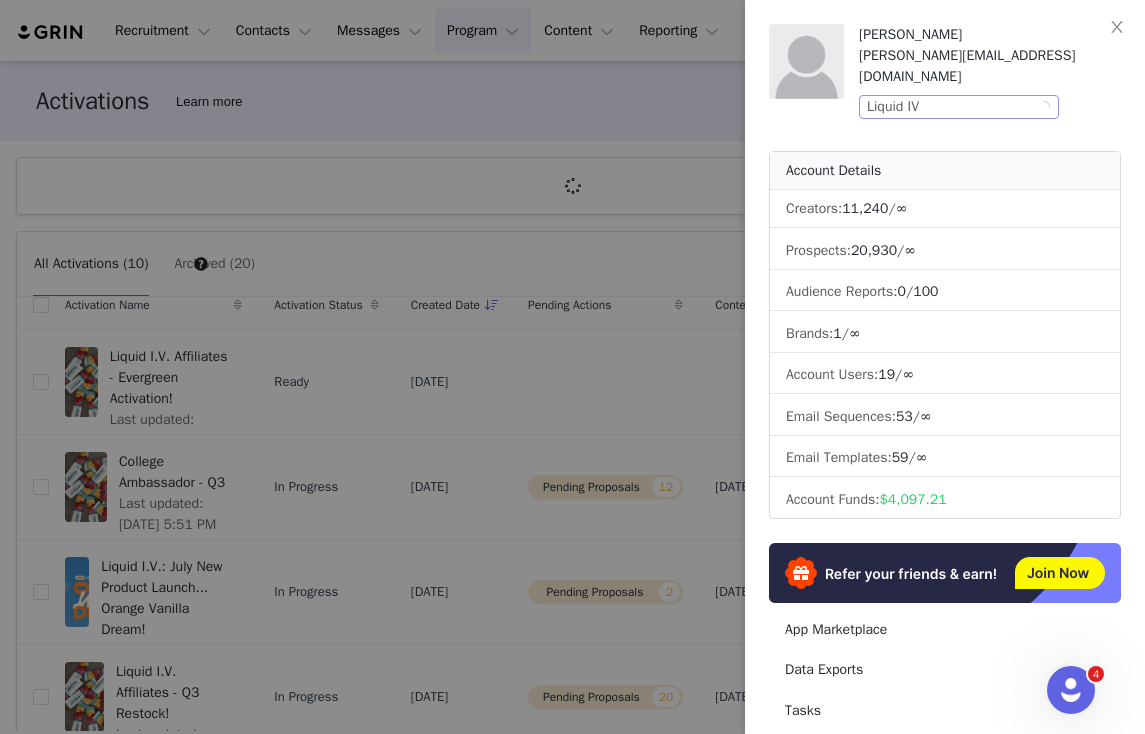 click on "Liquid IV" at bounding box center [950, 107] 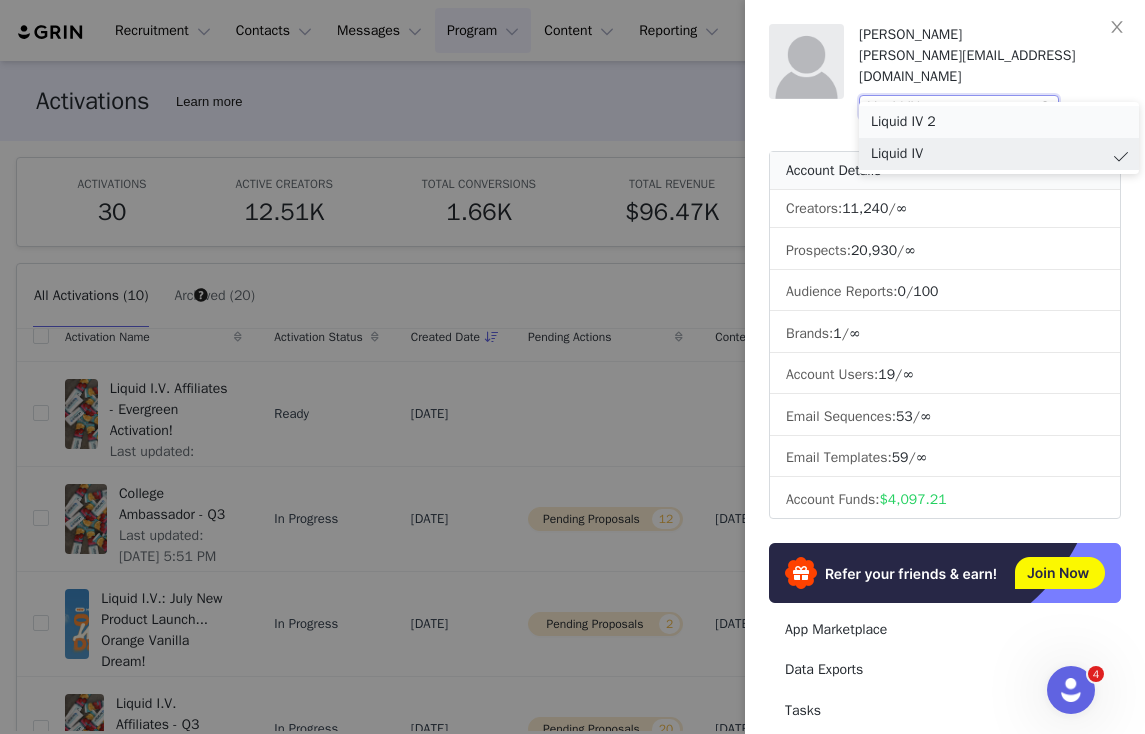 click on "Liquid IV 2" at bounding box center (999, 122) 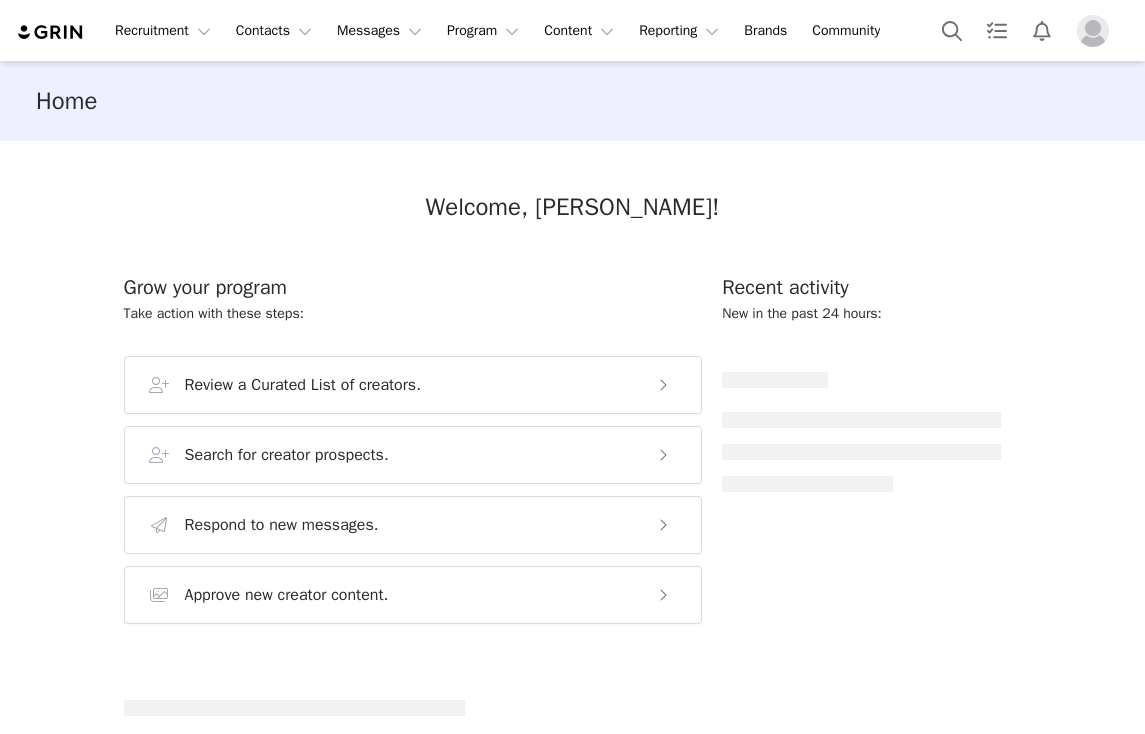 scroll, scrollTop: 0, scrollLeft: 0, axis: both 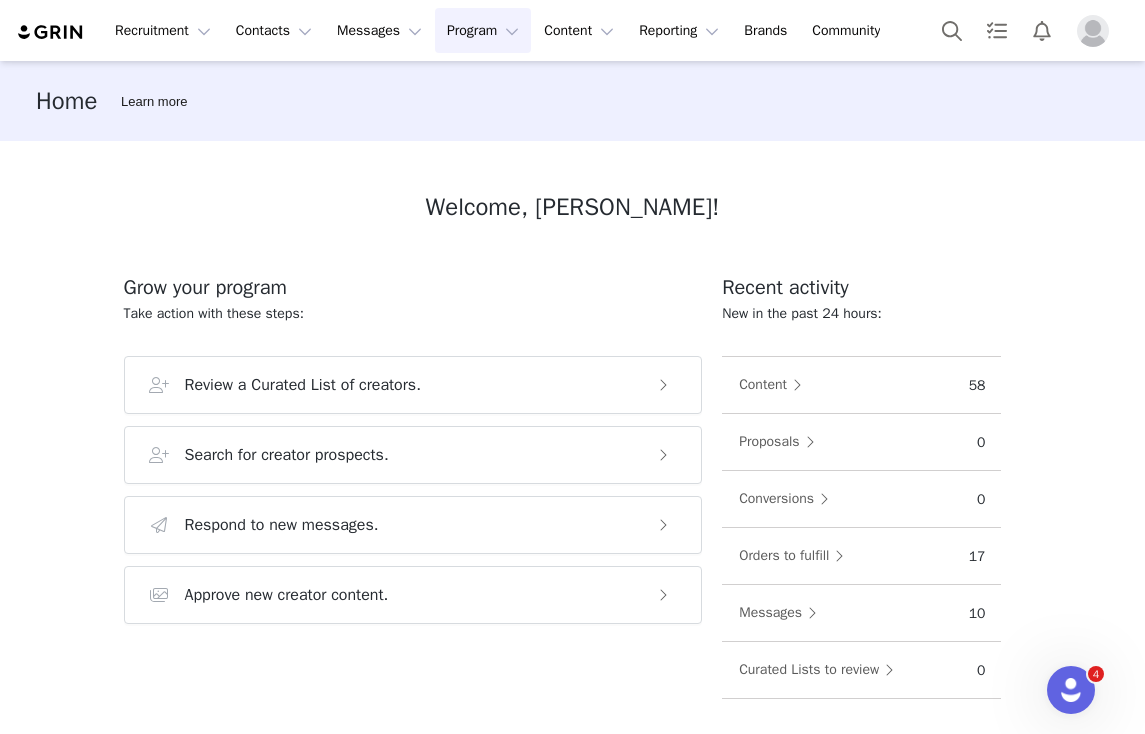 click on "Program Program" at bounding box center [483, 30] 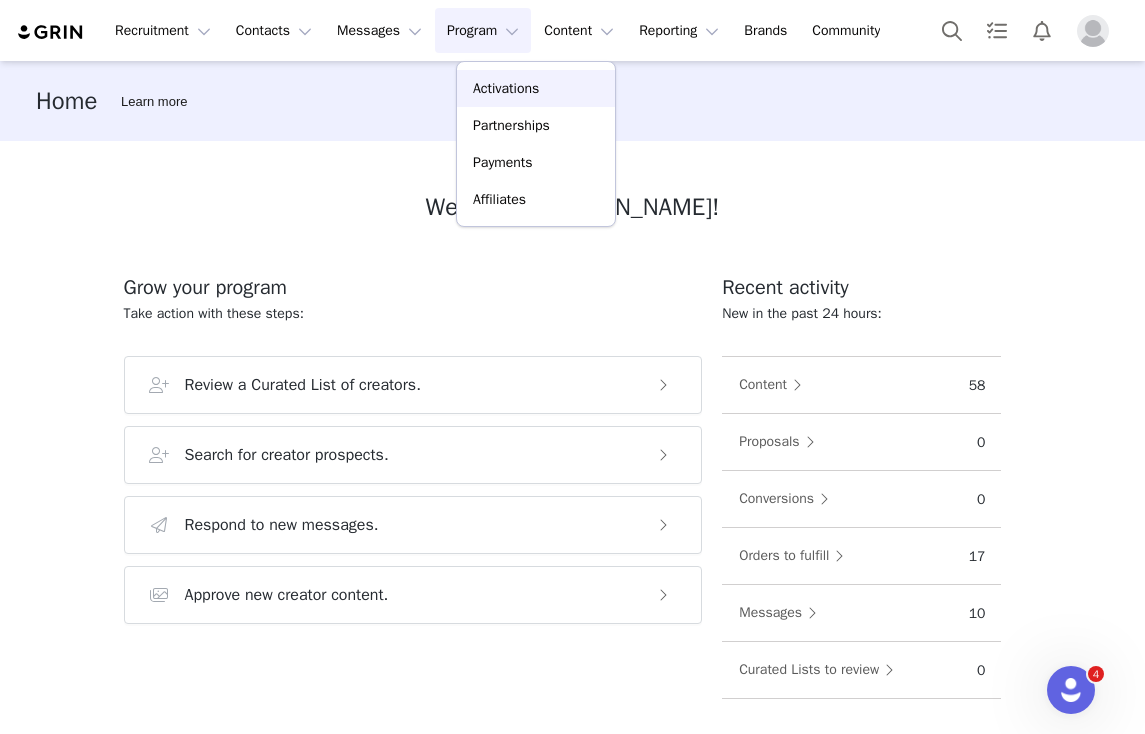 click on "Activations" at bounding box center [506, 88] 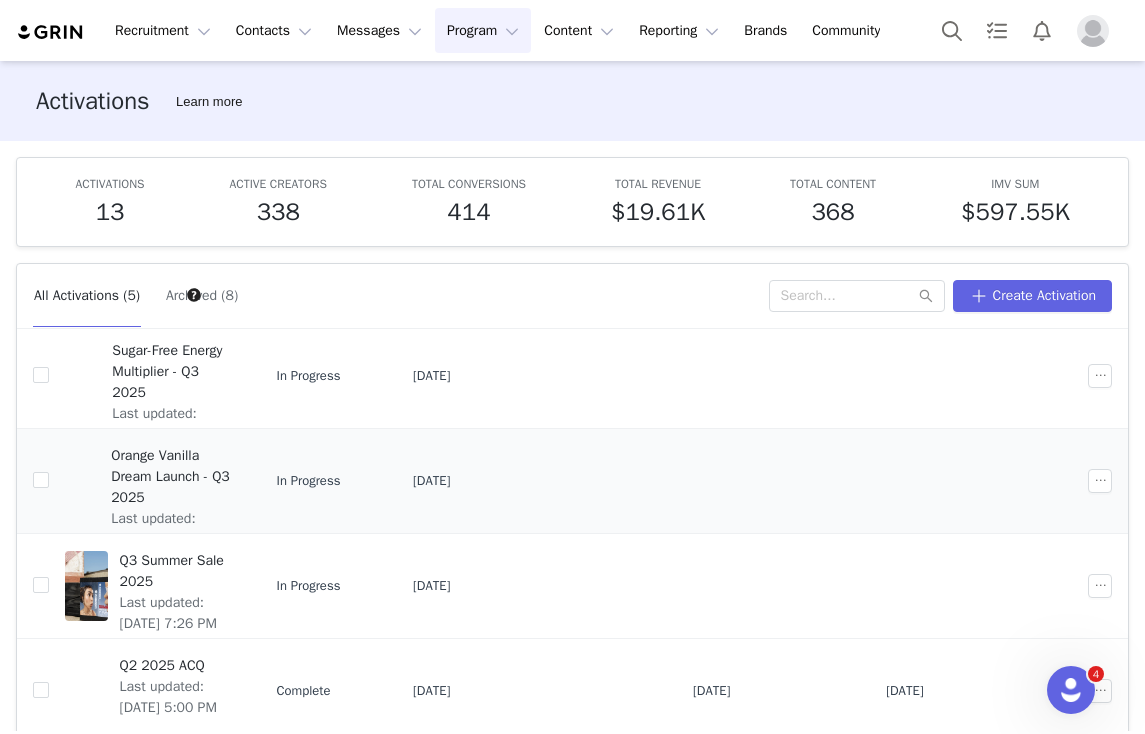 scroll, scrollTop: 139, scrollLeft: 0, axis: vertical 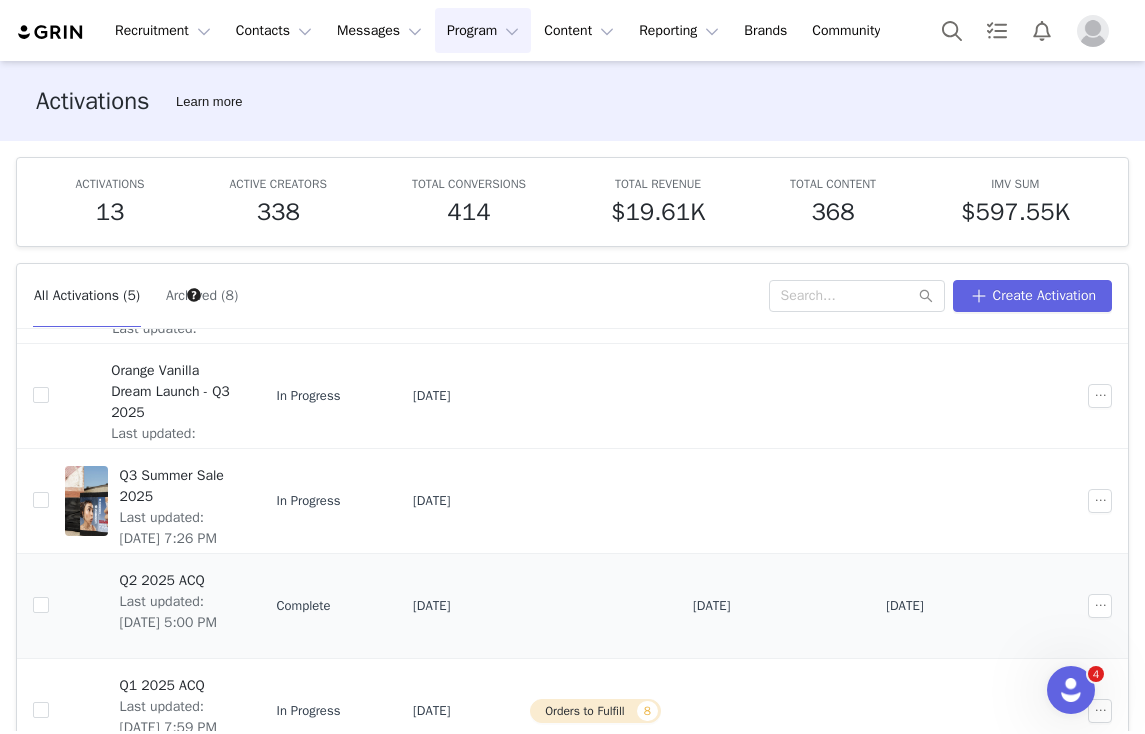 click on "Q2 2025 ACQ" at bounding box center (176, 580) 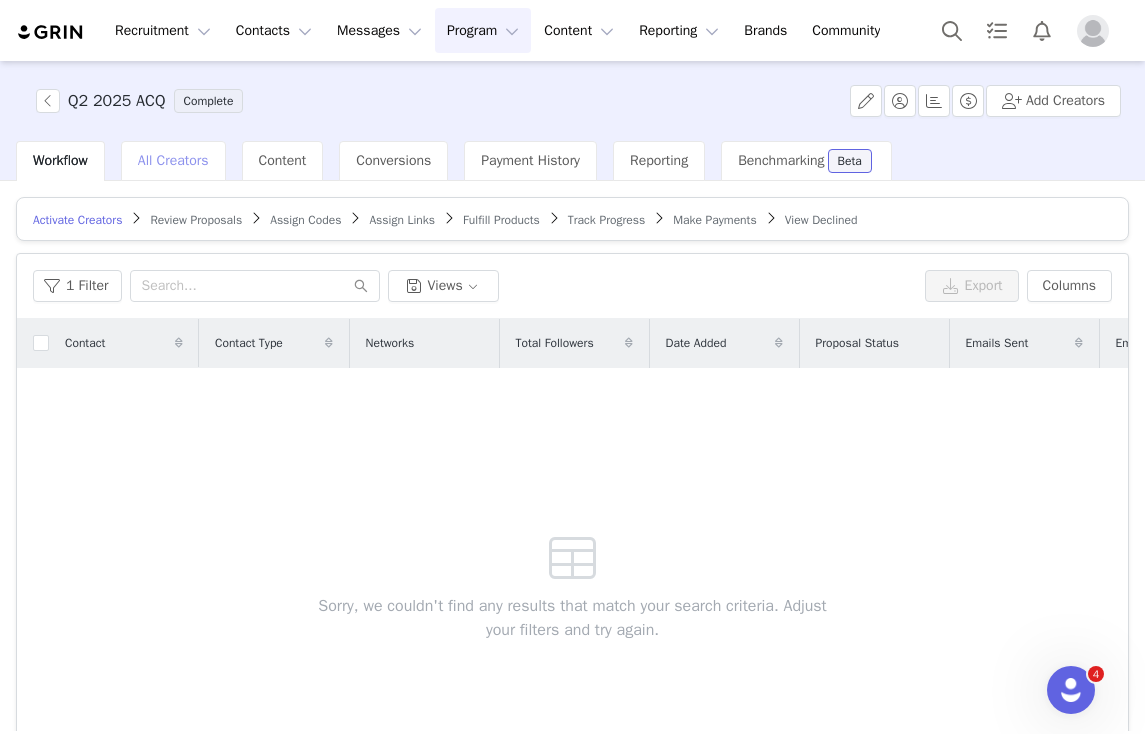 click on "All Creators" at bounding box center (173, 160) 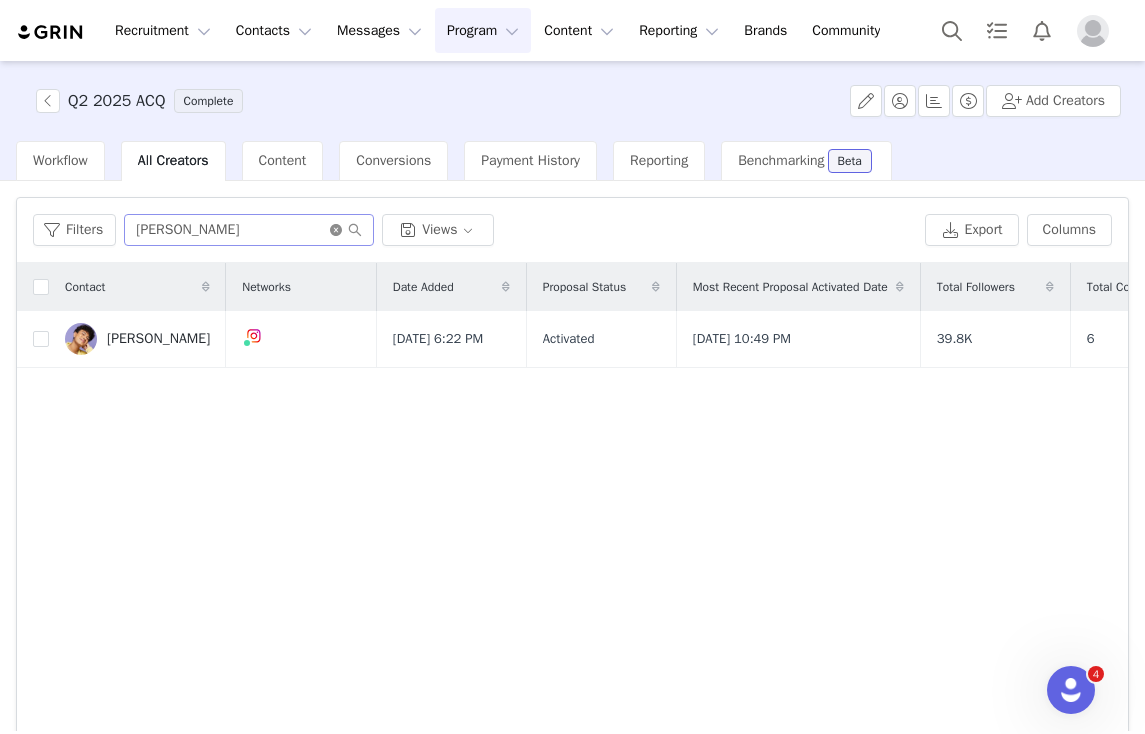 click 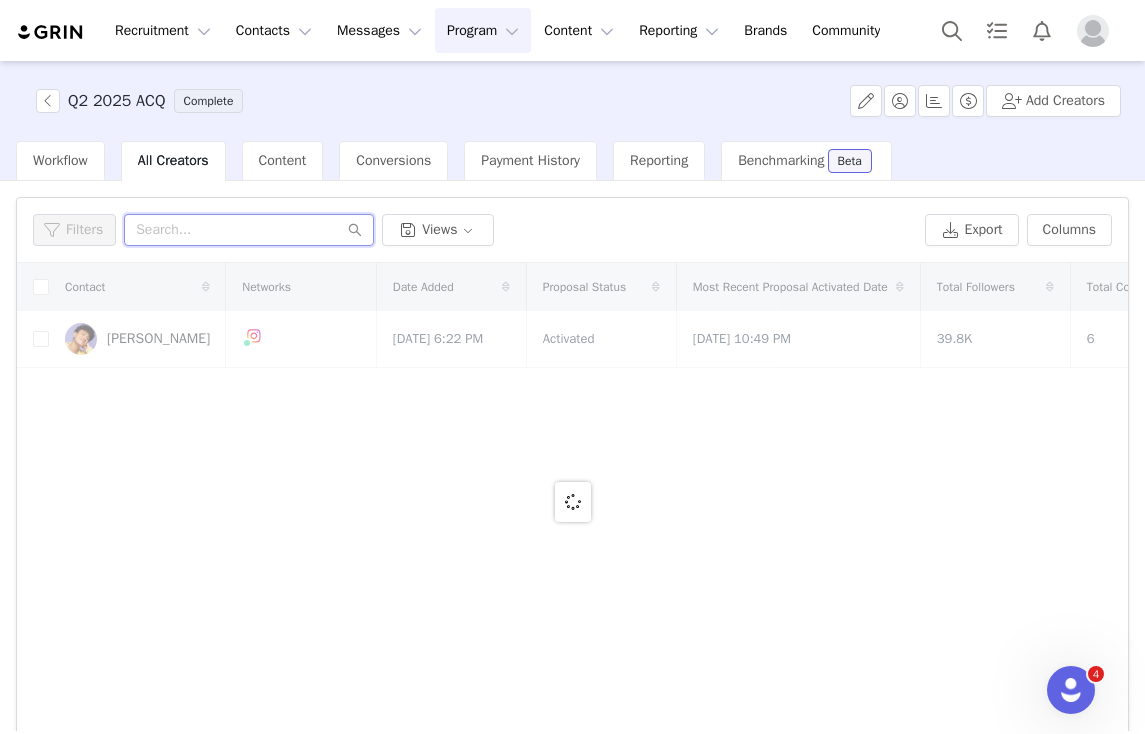 click at bounding box center (249, 230) 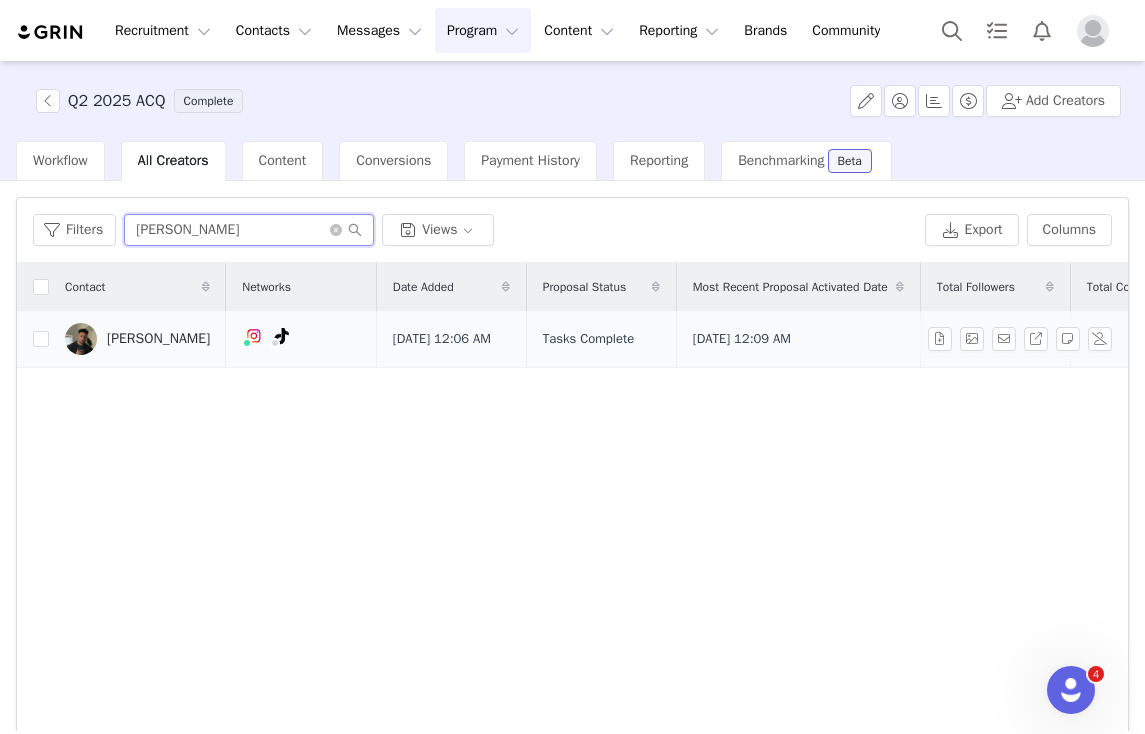type on "terrence" 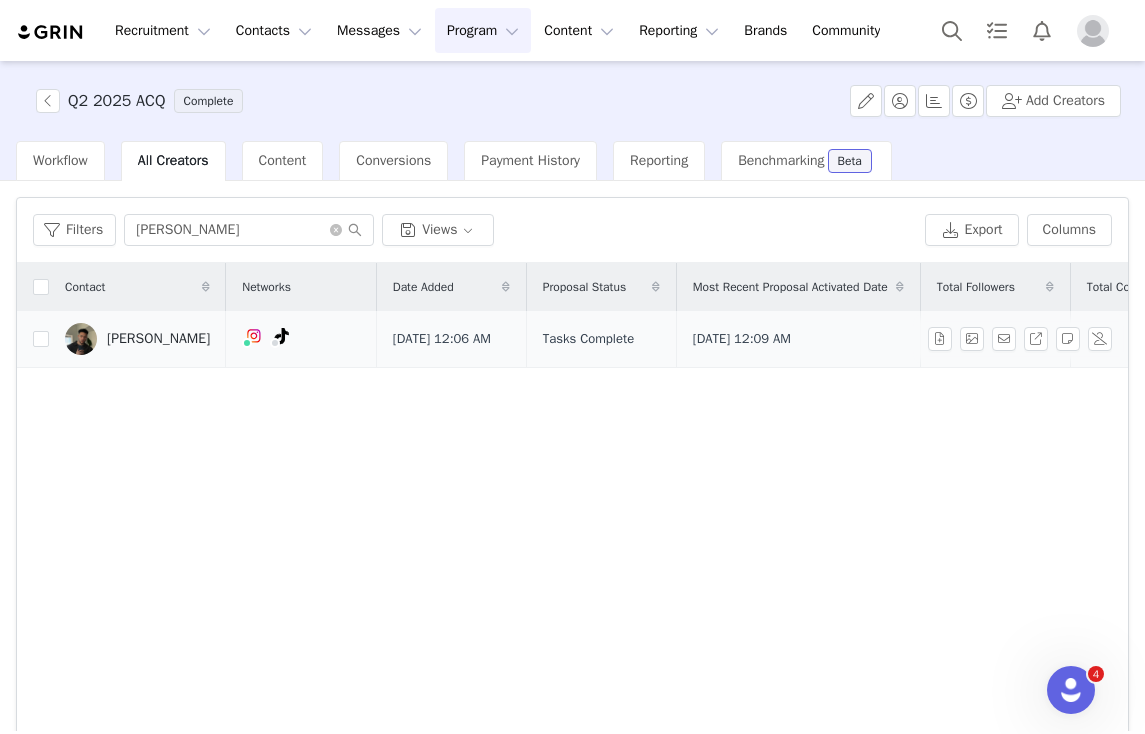 click on "Terrence Bradshaw" at bounding box center (158, 339) 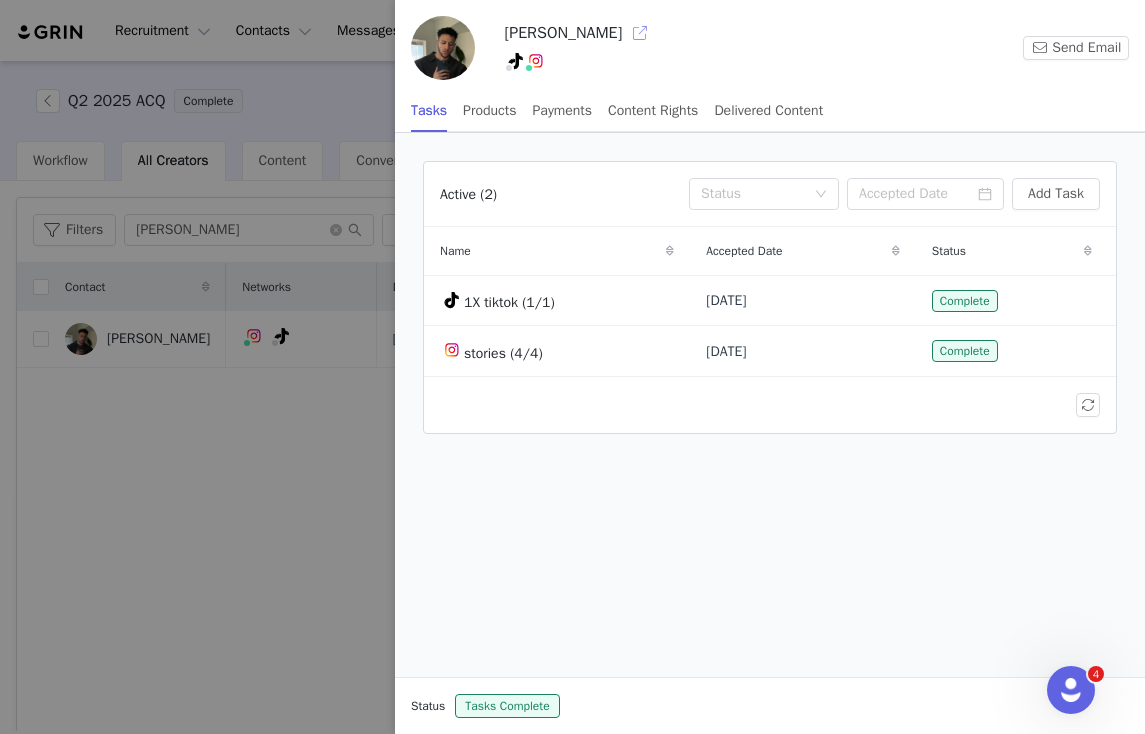 click at bounding box center [640, 33] 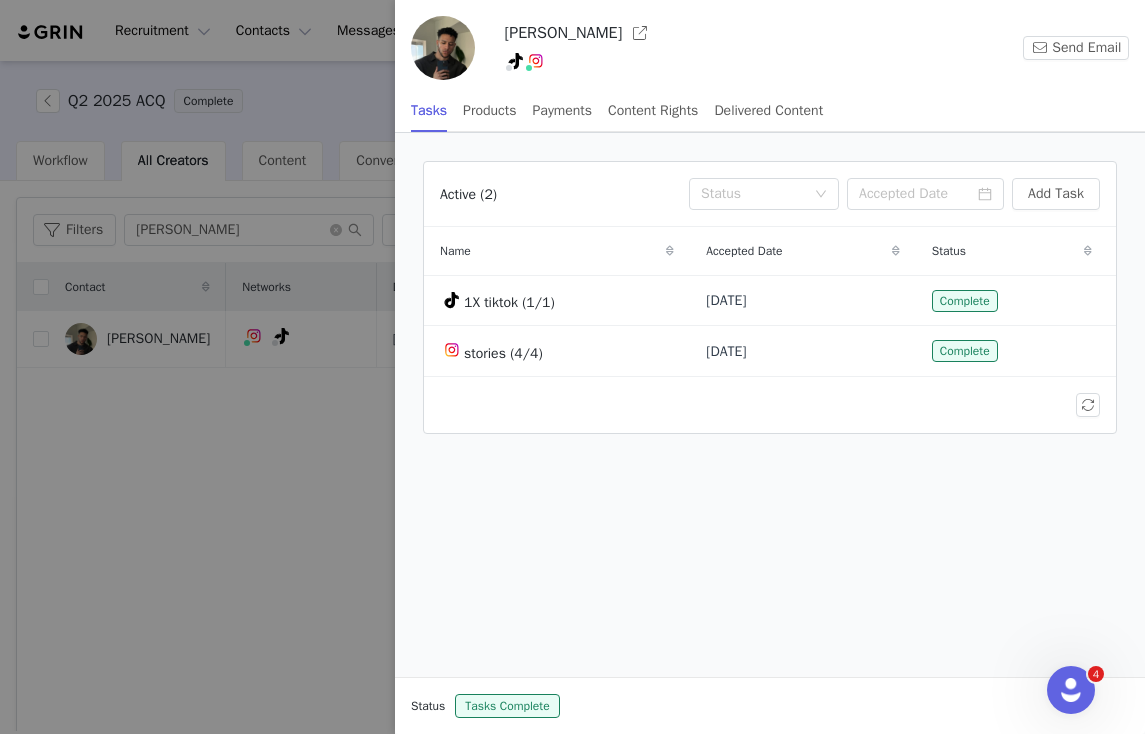 click at bounding box center (572, 367) 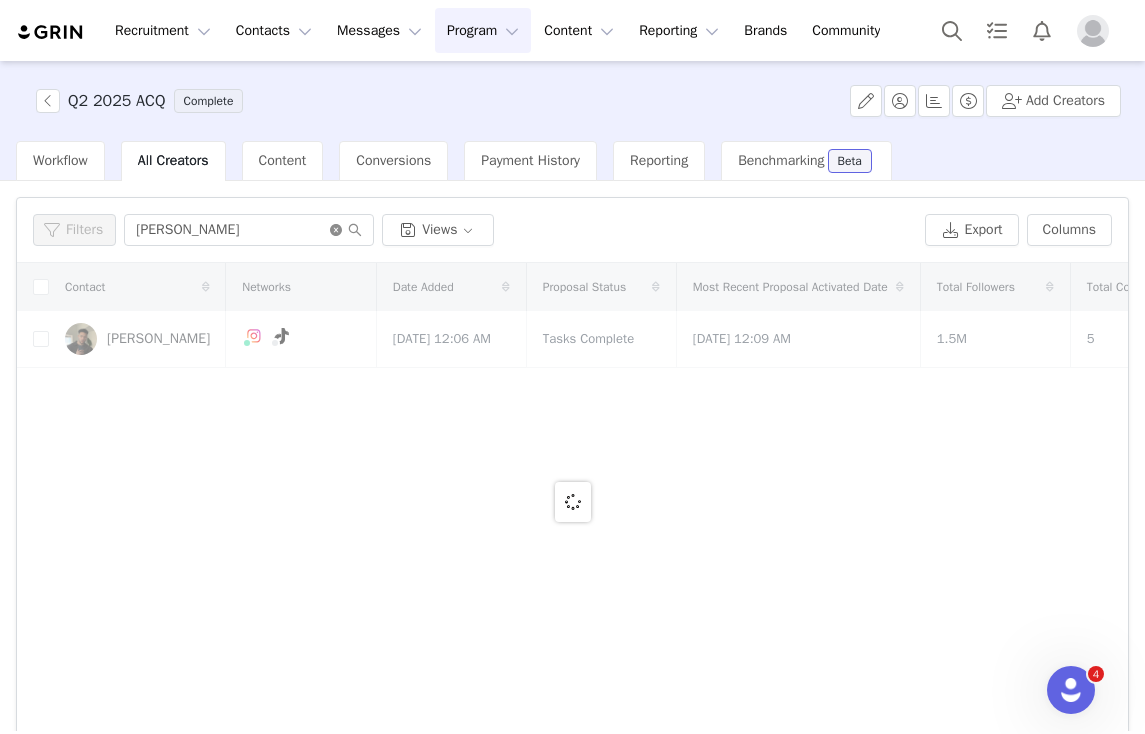 click 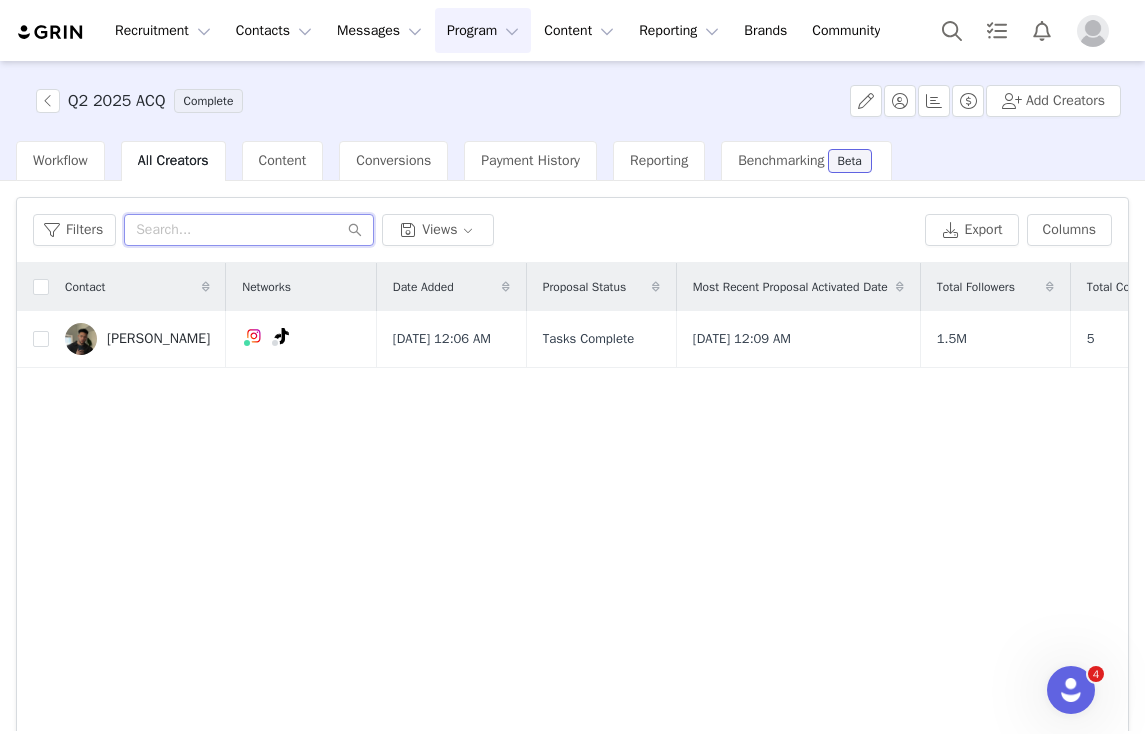 click at bounding box center (249, 230) 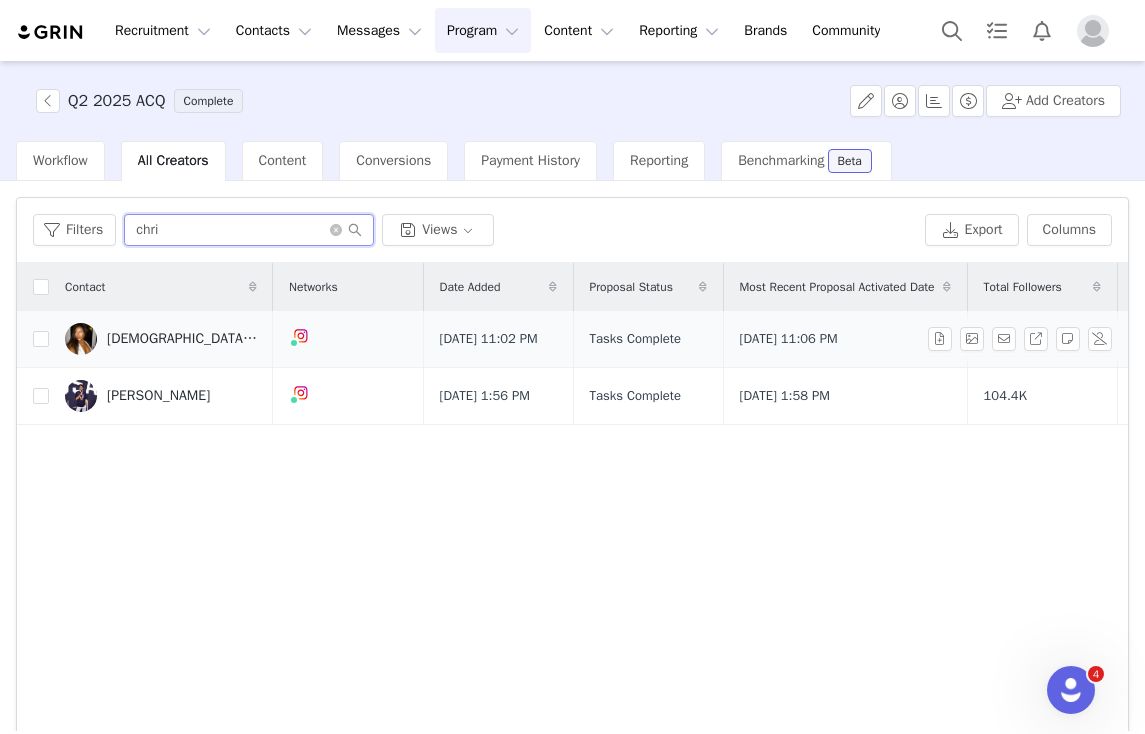 type on "chri" 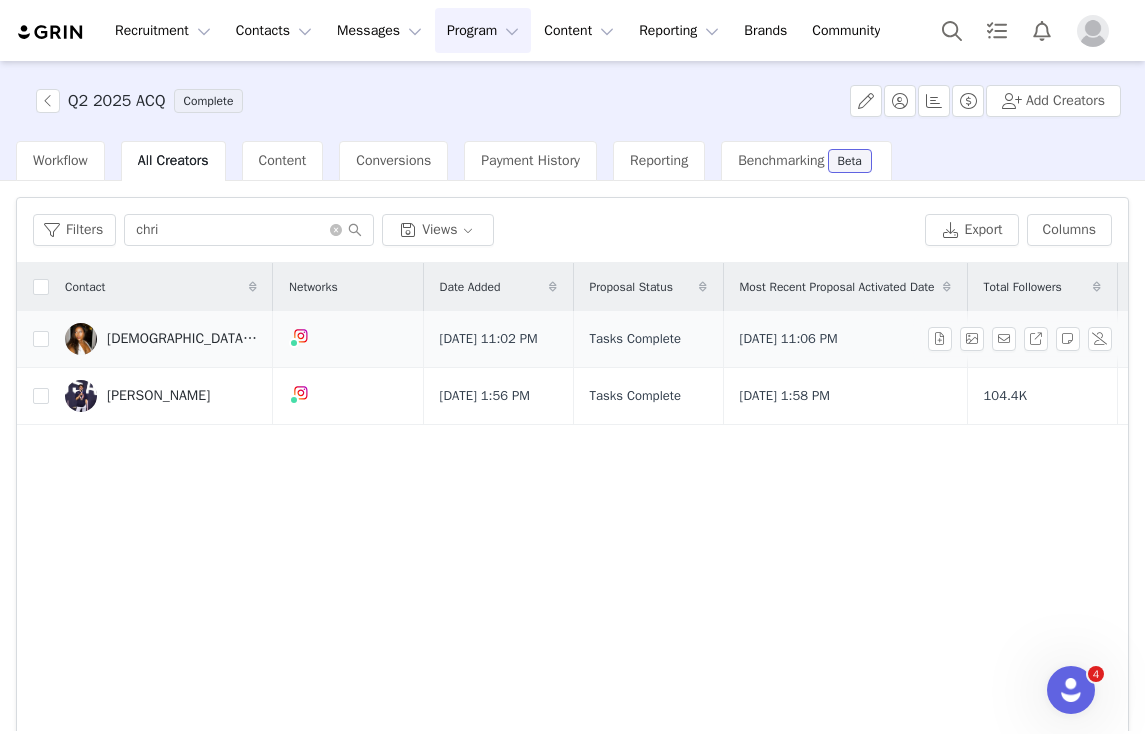 click on "[DEMOGRAPHIC_DATA][PERSON_NAME]" at bounding box center (182, 339) 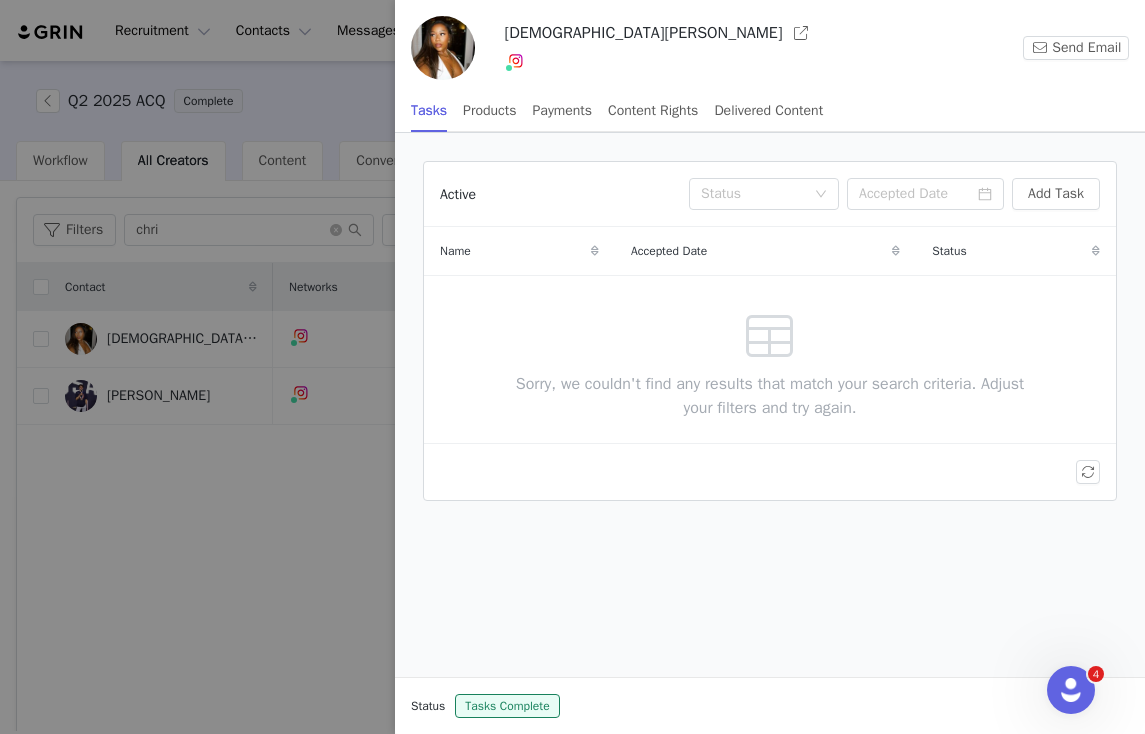 click on "Name" at bounding box center (455, 251) 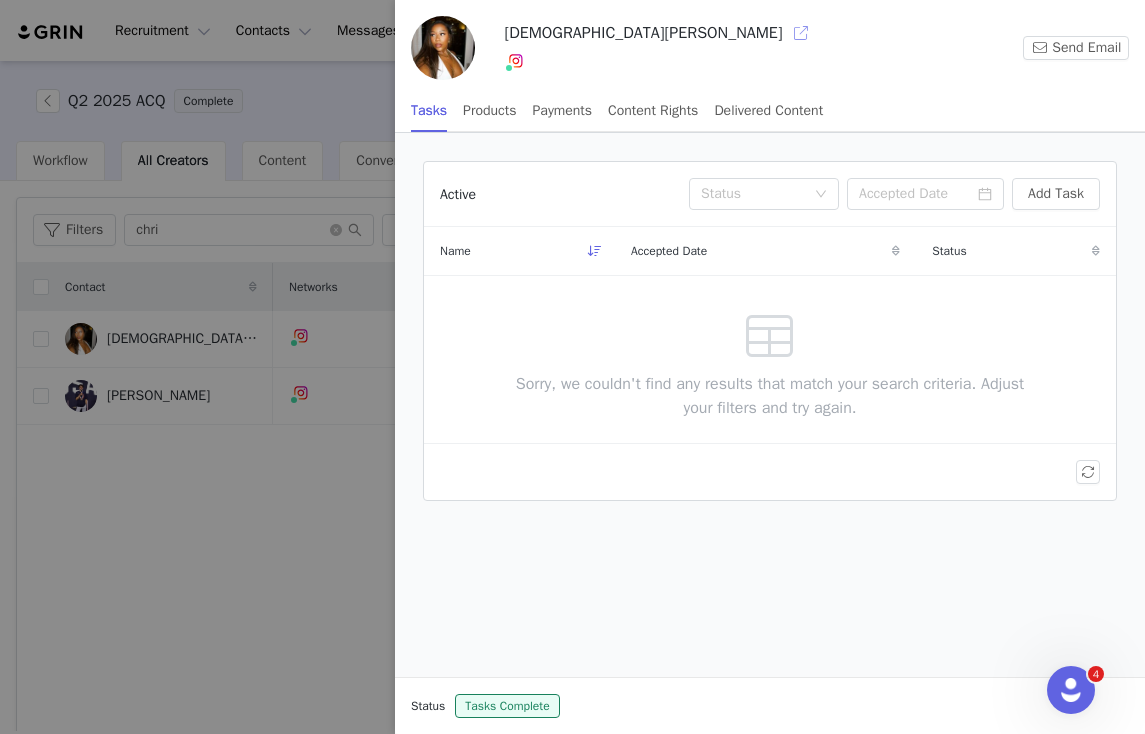 click at bounding box center (801, 33) 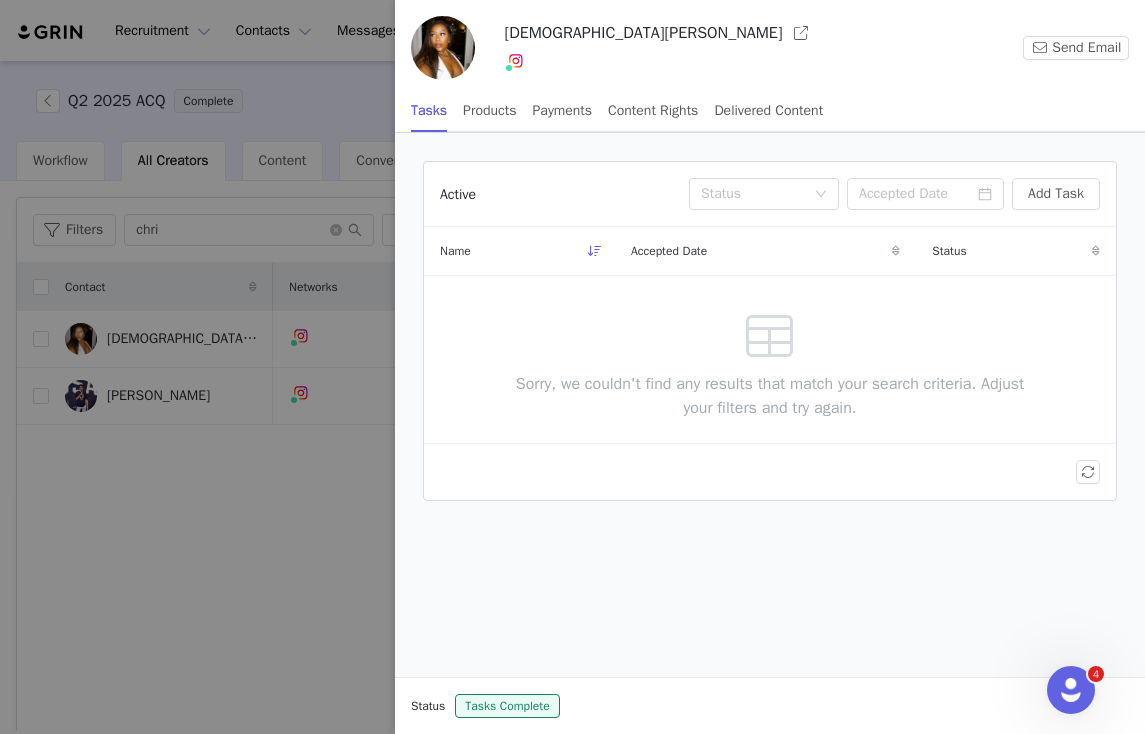 click at bounding box center (572, 367) 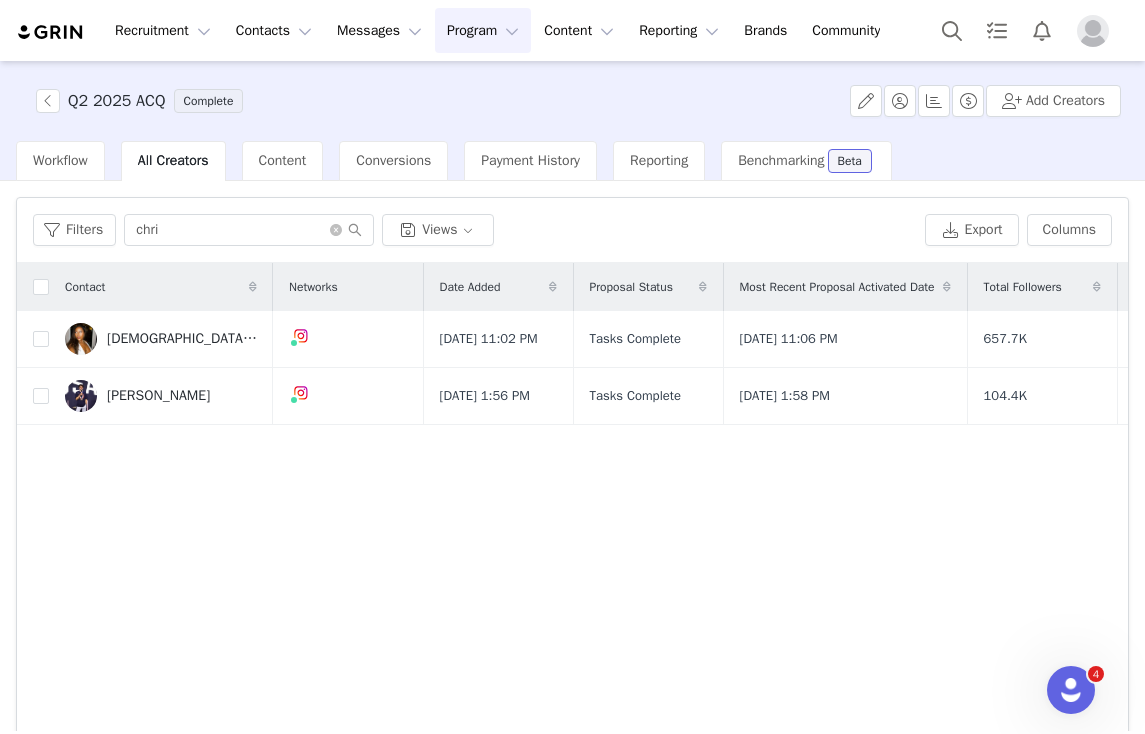 click at bounding box center (346, 230) 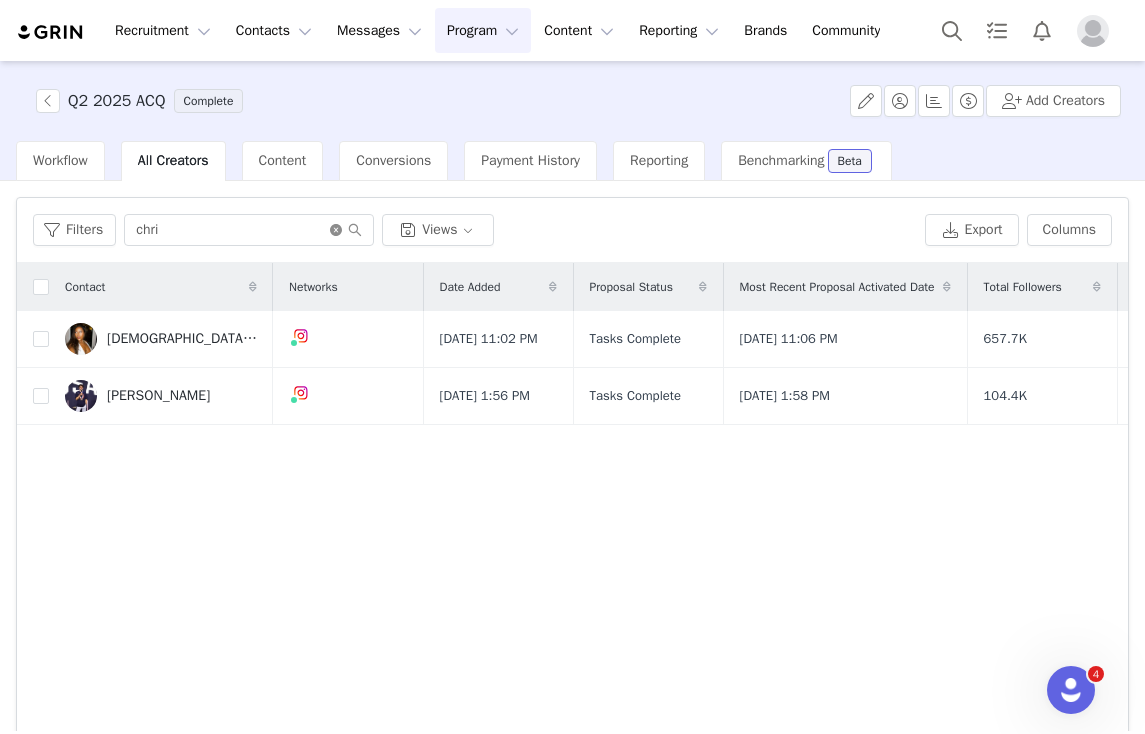 click 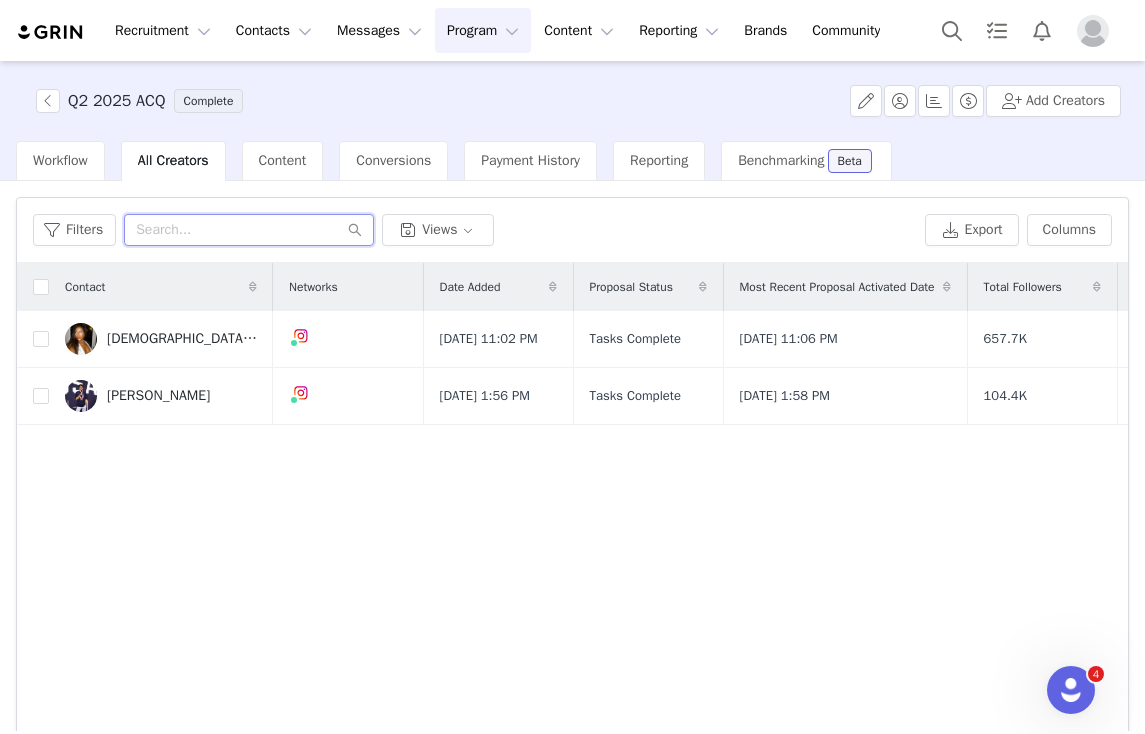 click at bounding box center [249, 230] 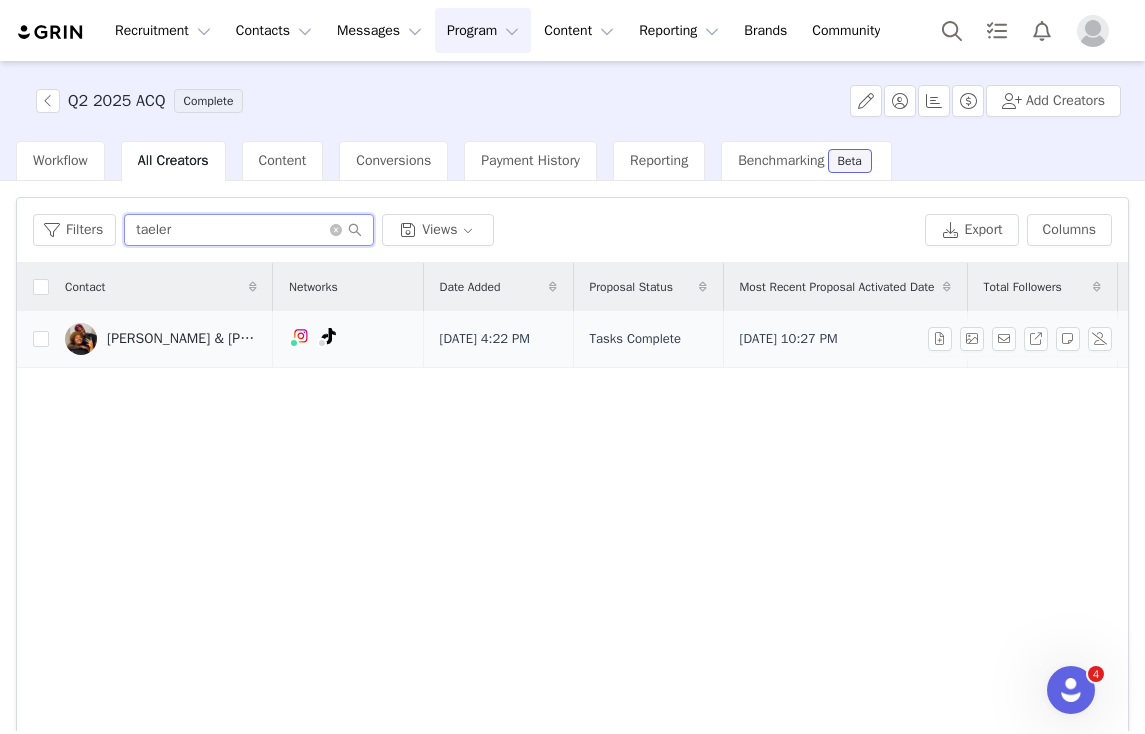 type on "taeler" 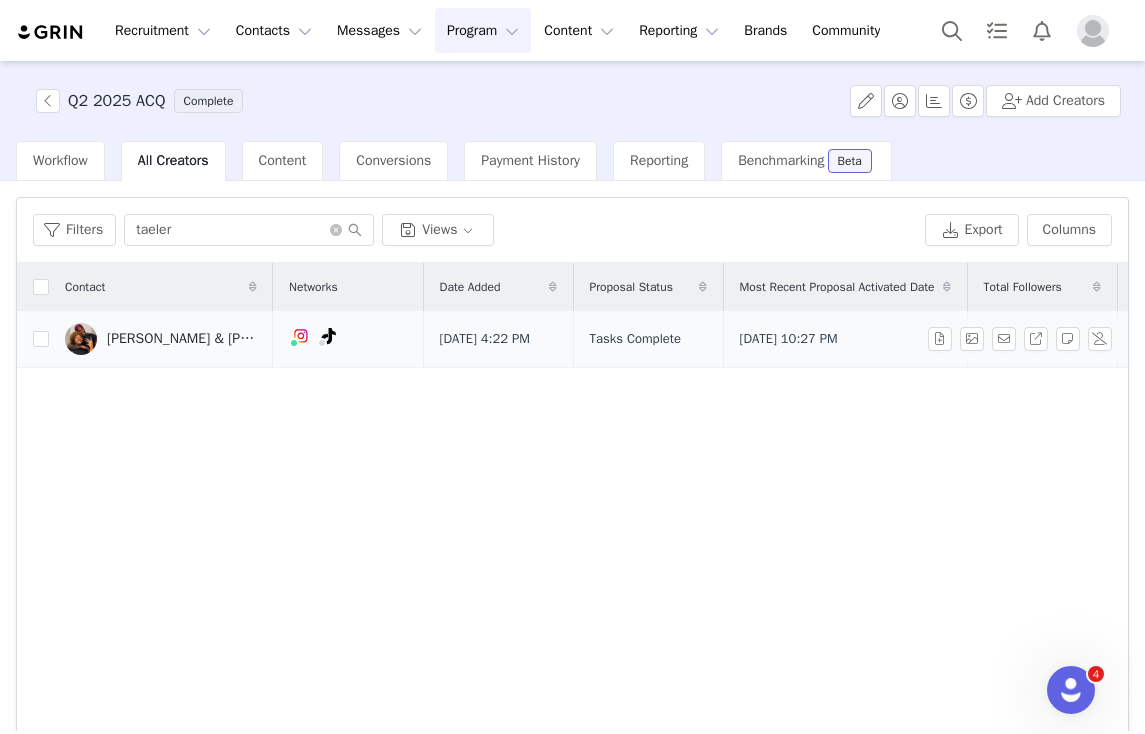 click on "Kalyl & Taeler Silva Watson" at bounding box center (182, 339) 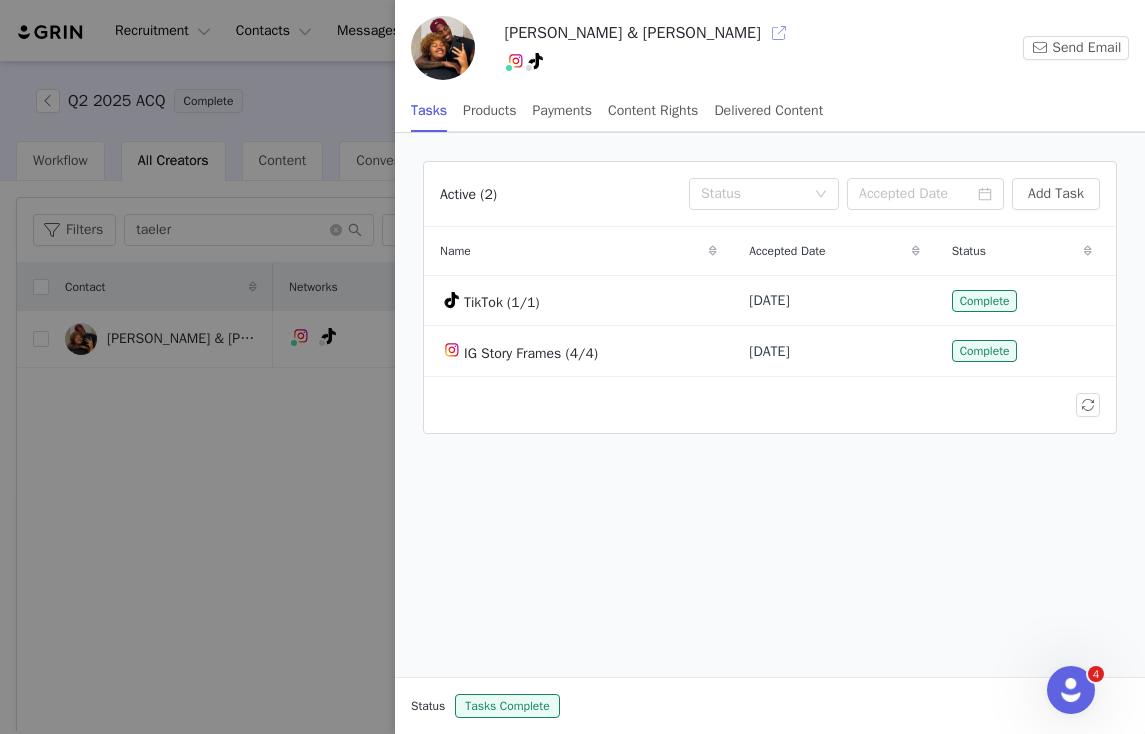 click at bounding box center [779, 33] 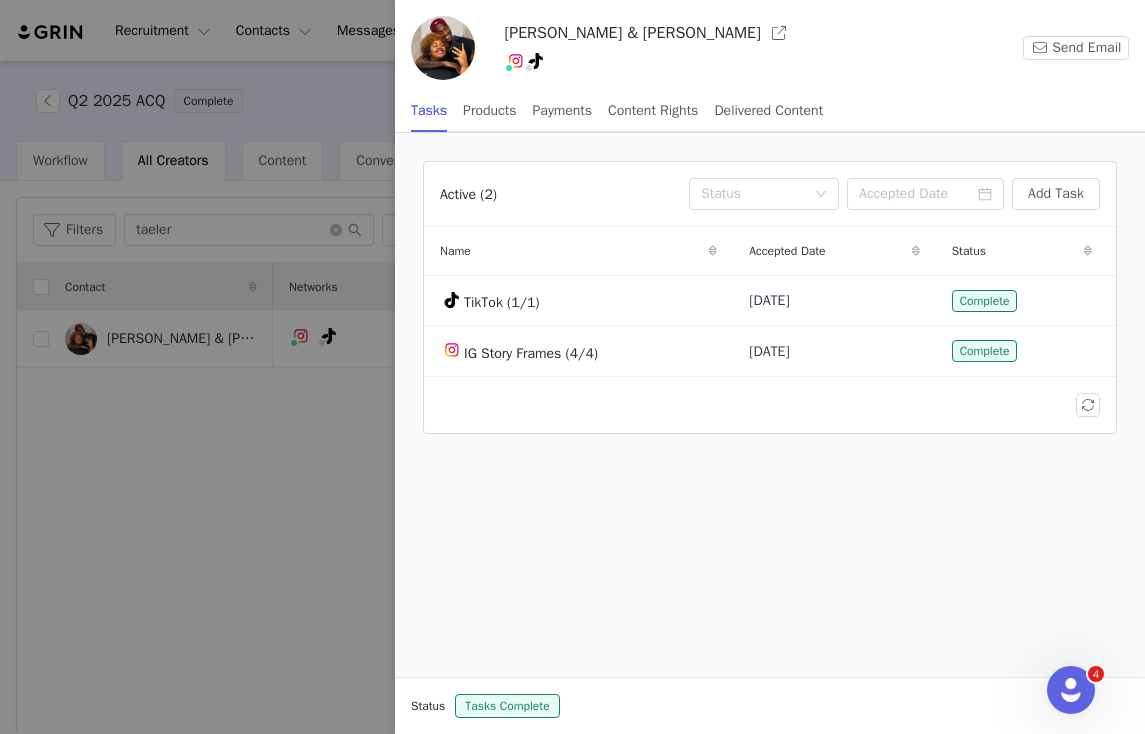 click at bounding box center [572, 367] 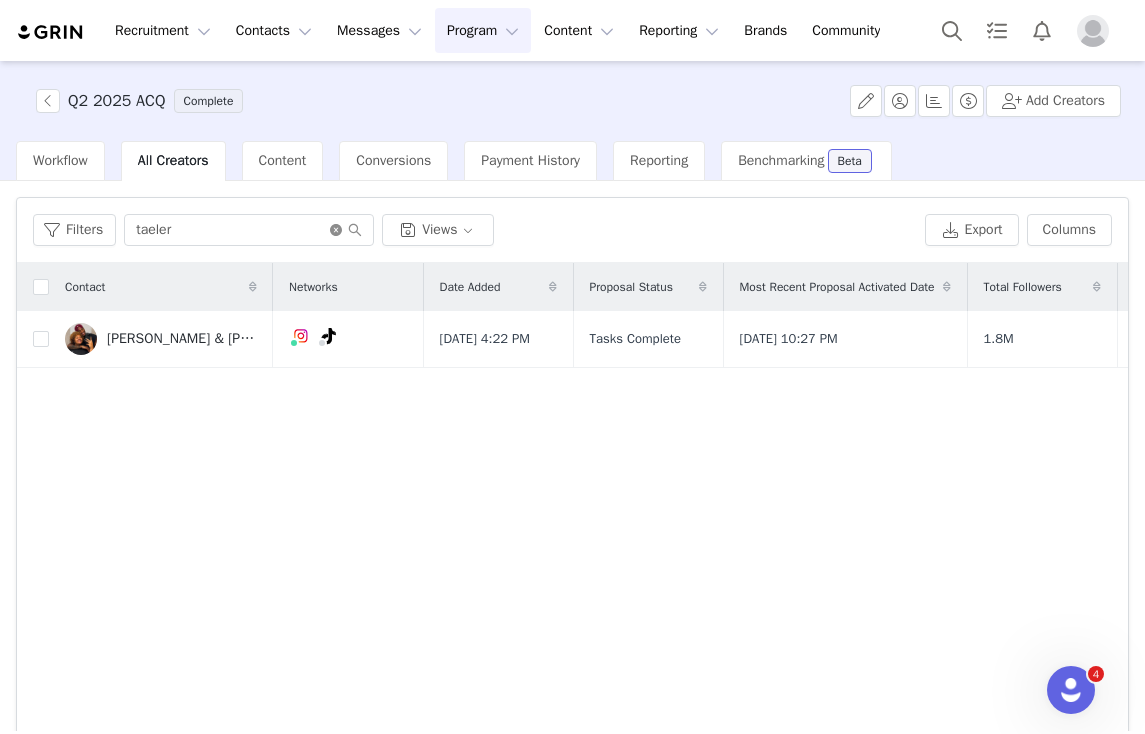 click 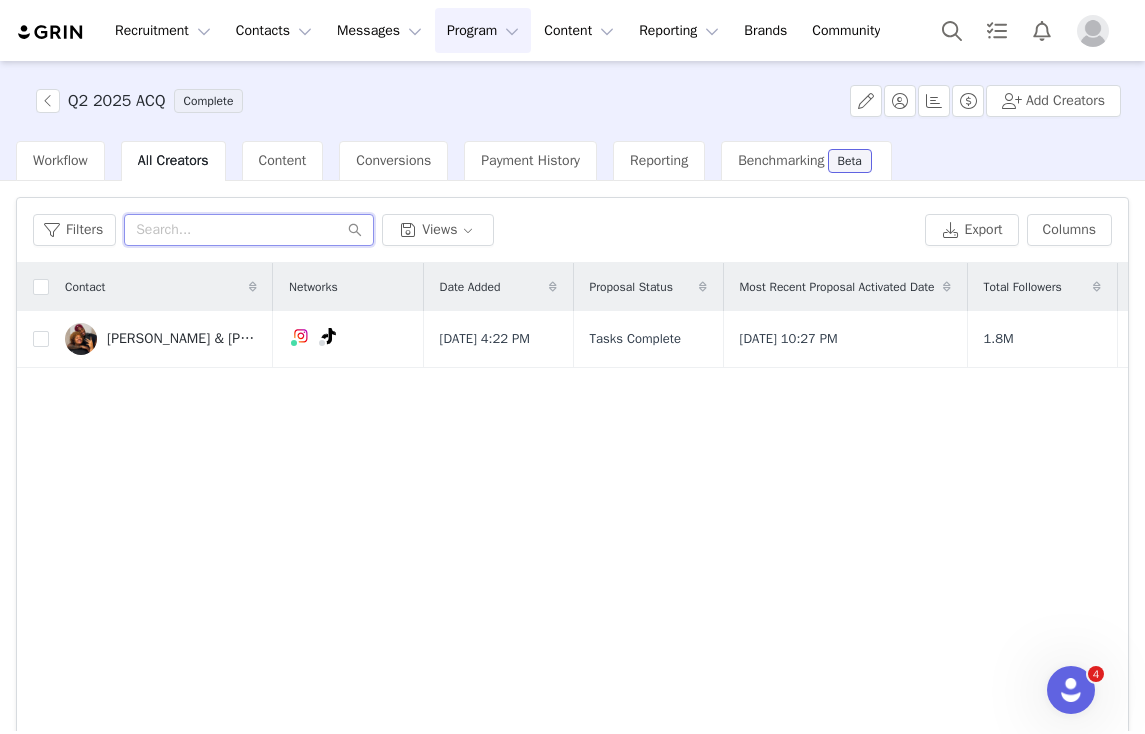click at bounding box center (249, 230) 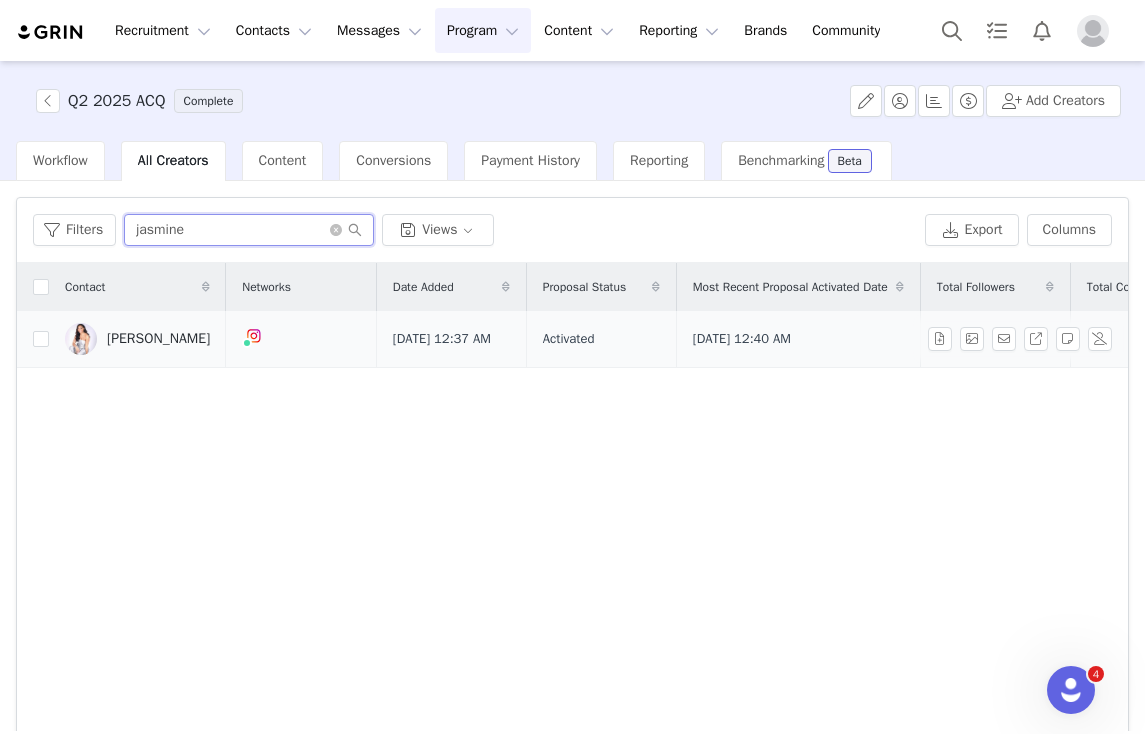 type on "jasmine" 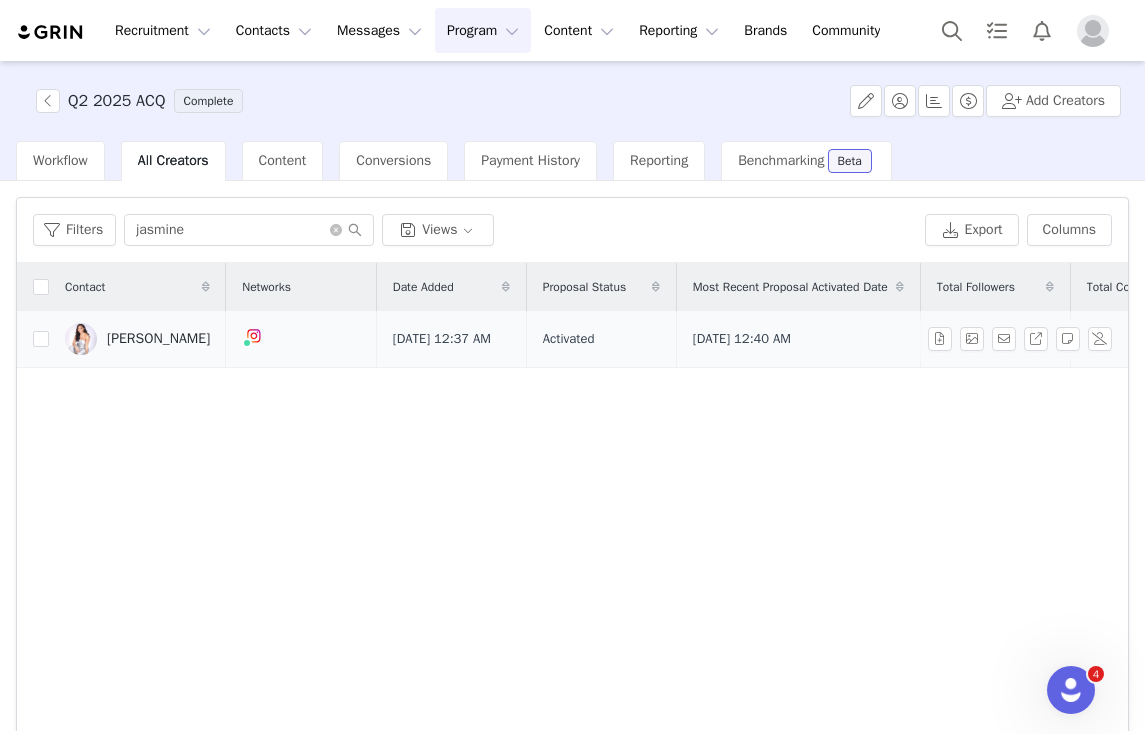 click on "Jasmine Jennings" at bounding box center (158, 339) 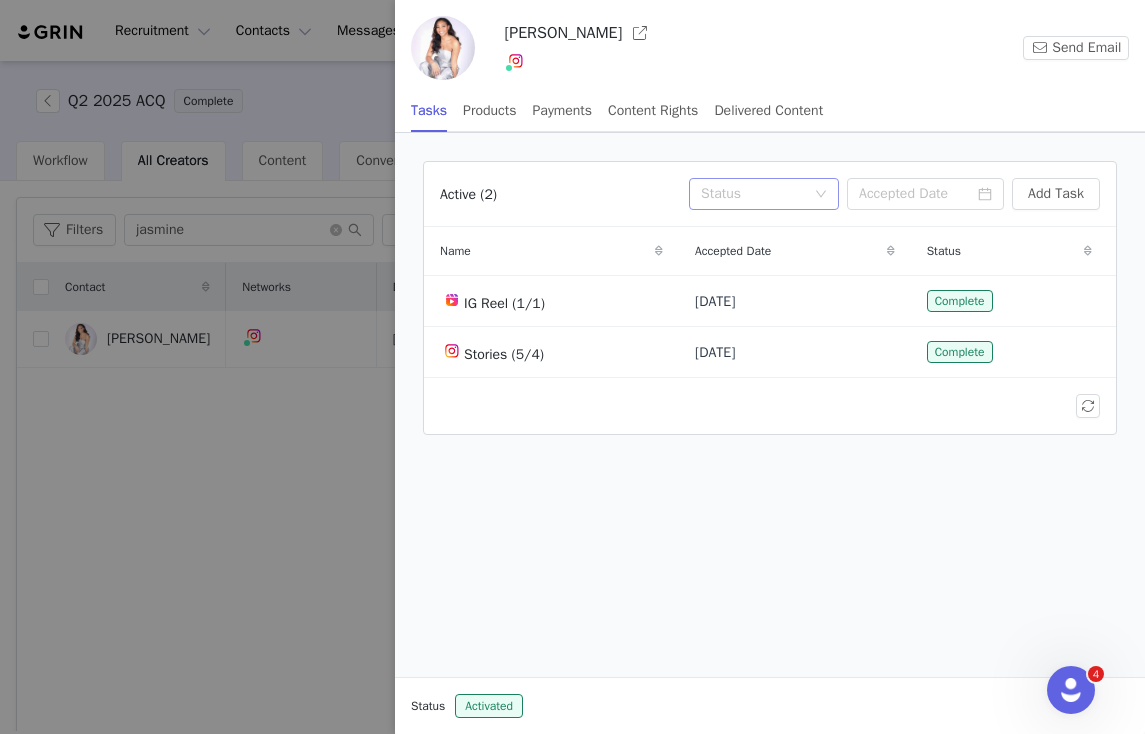 click on "Status" at bounding box center (753, 194) 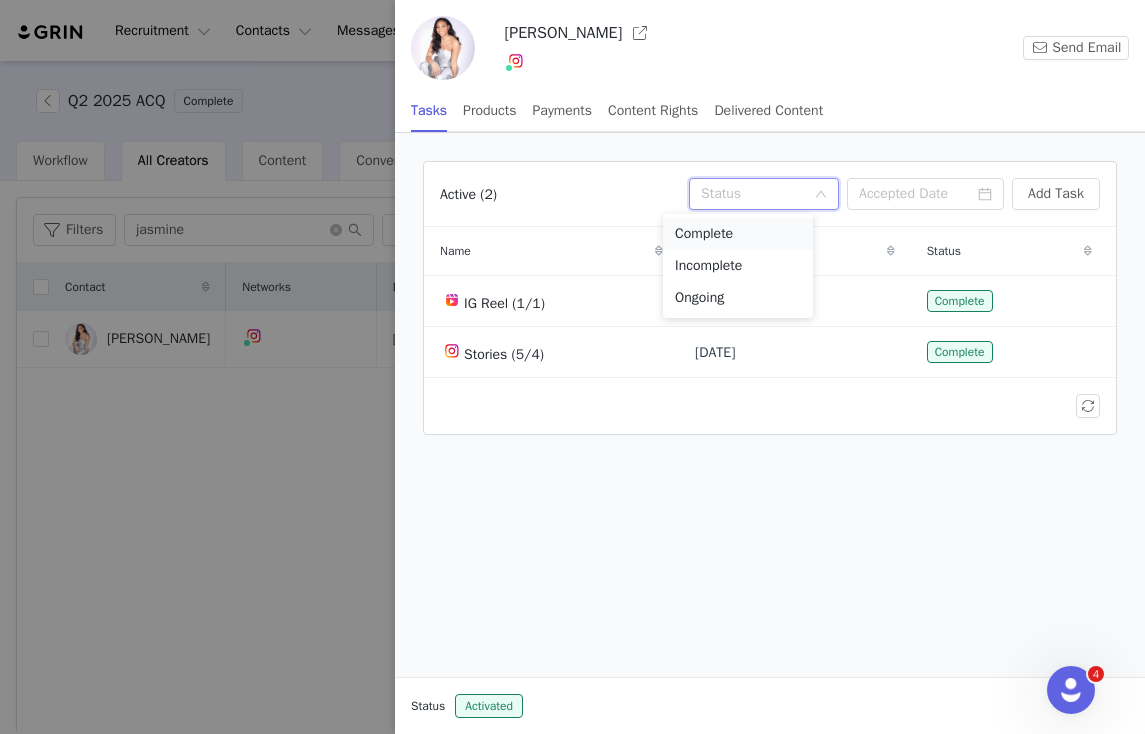 click on "Complete" at bounding box center [738, 234] 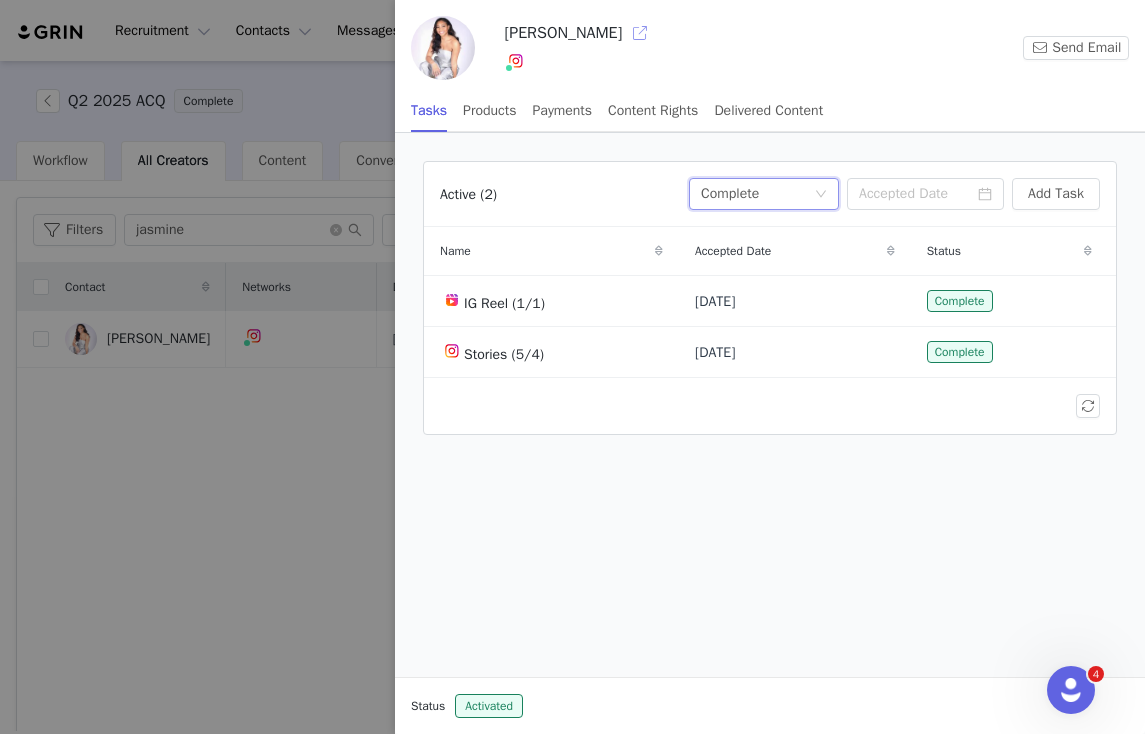 click at bounding box center (640, 33) 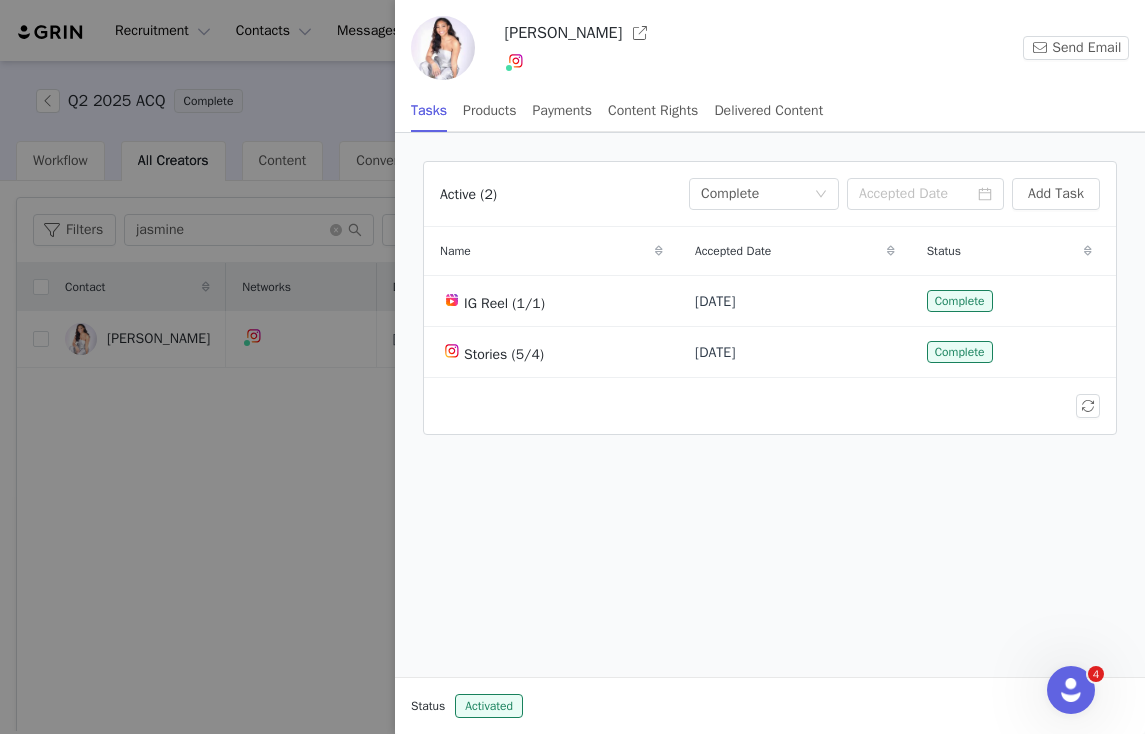 click at bounding box center [572, 367] 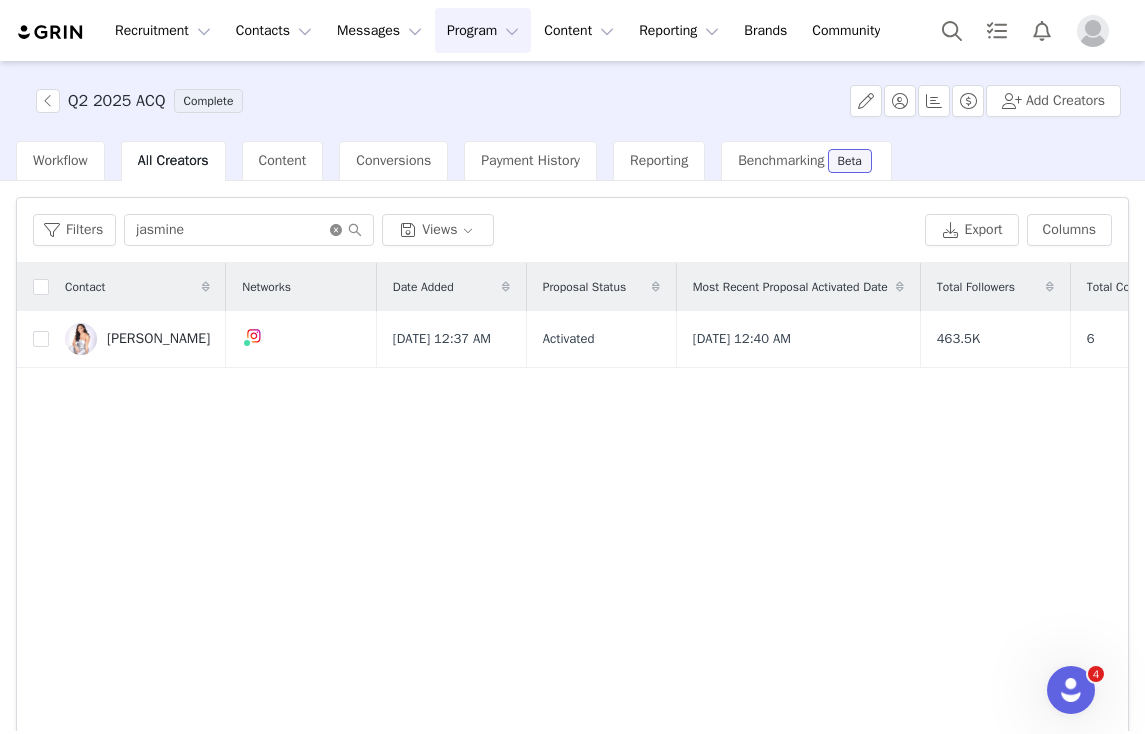 click 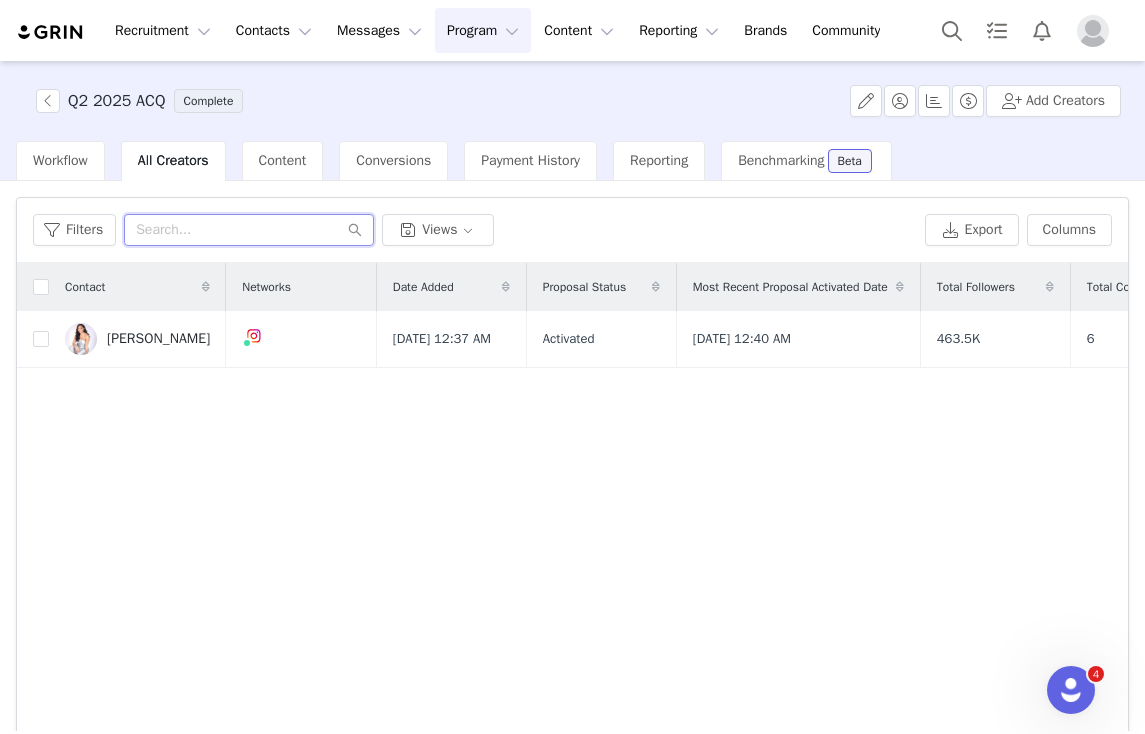 click at bounding box center [249, 230] 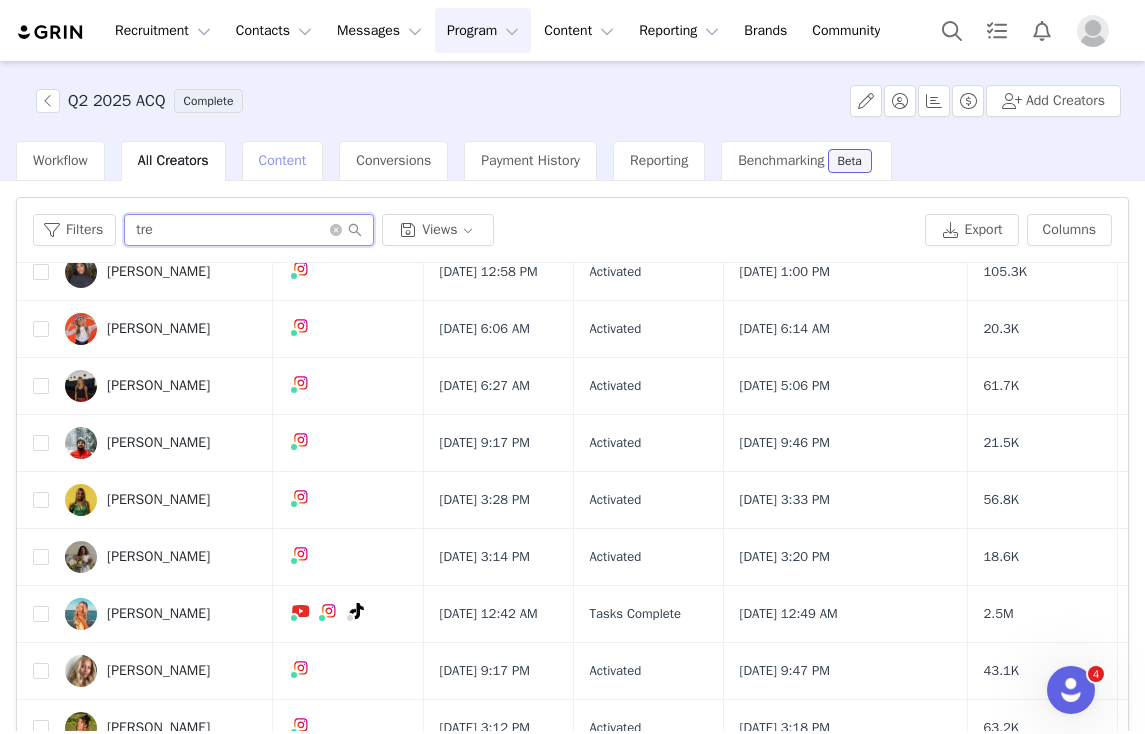 scroll, scrollTop: 0, scrollLeft: 0, axis: both 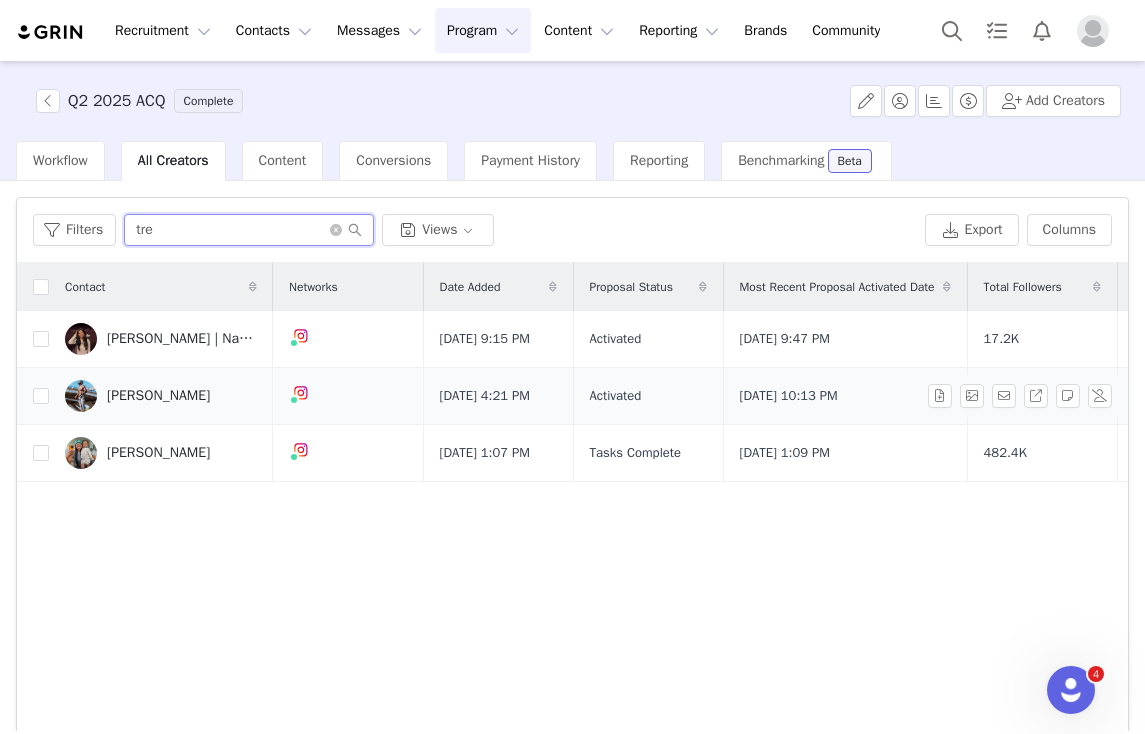 type on "tre" 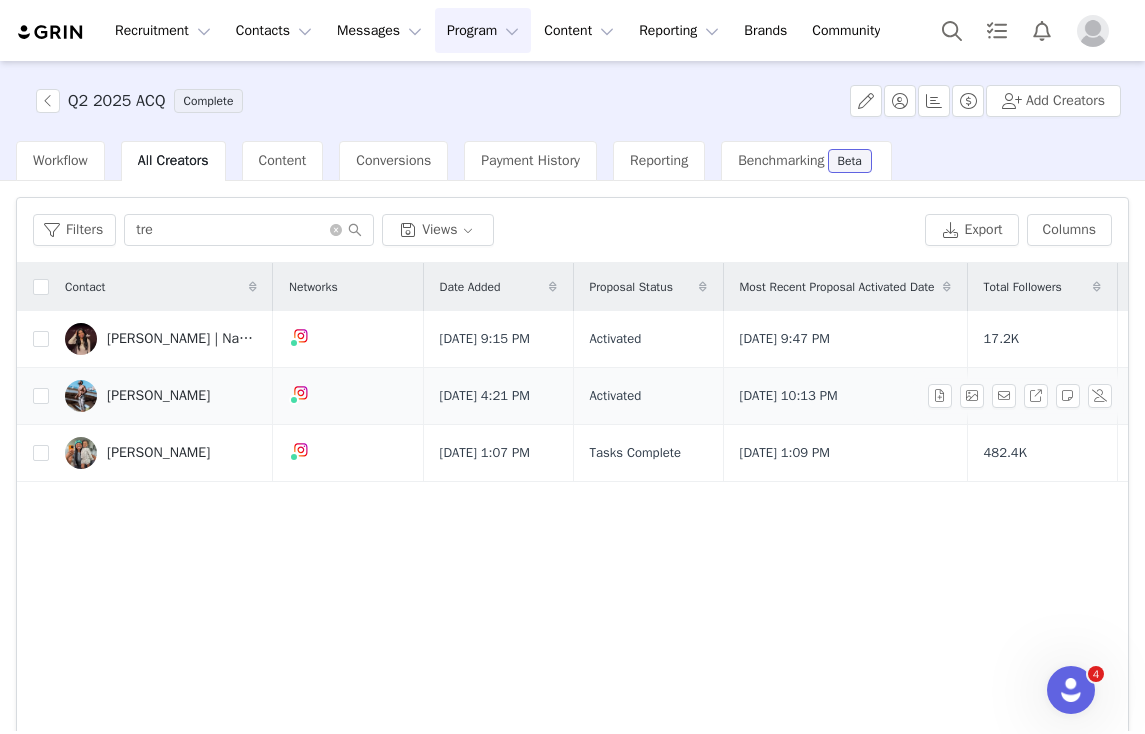 click on "Dontrell Britton" at bounding box center [158, 396] 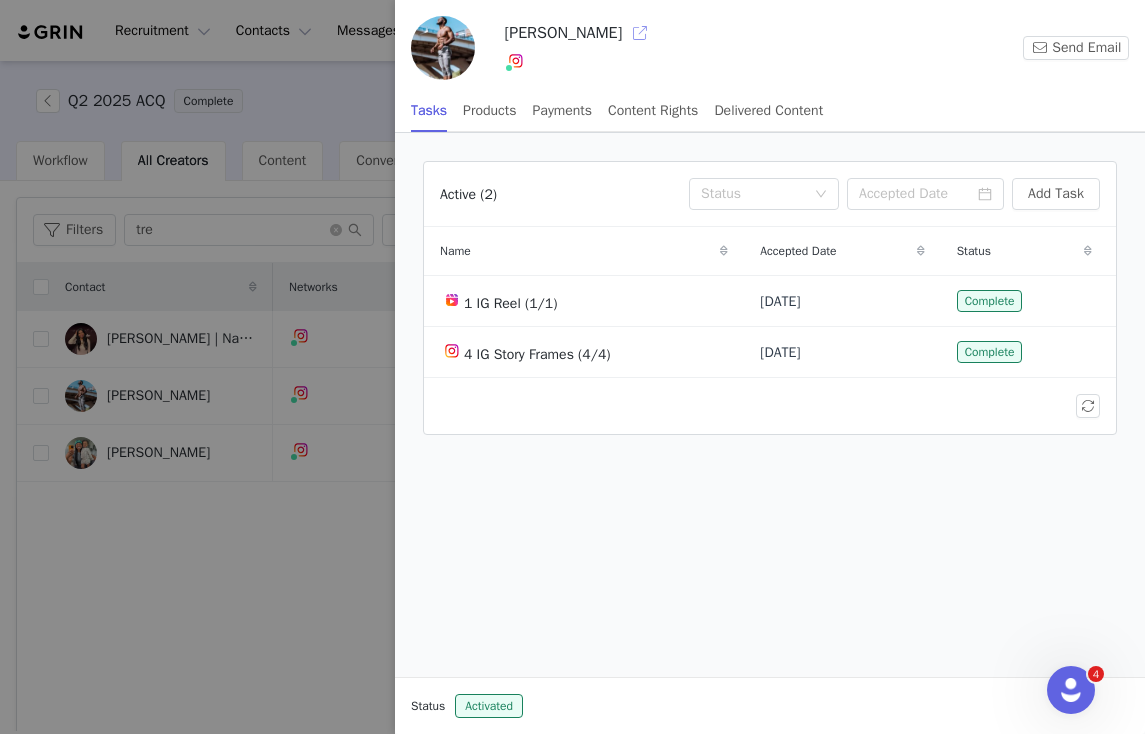 click at bounding box center (640, 33) 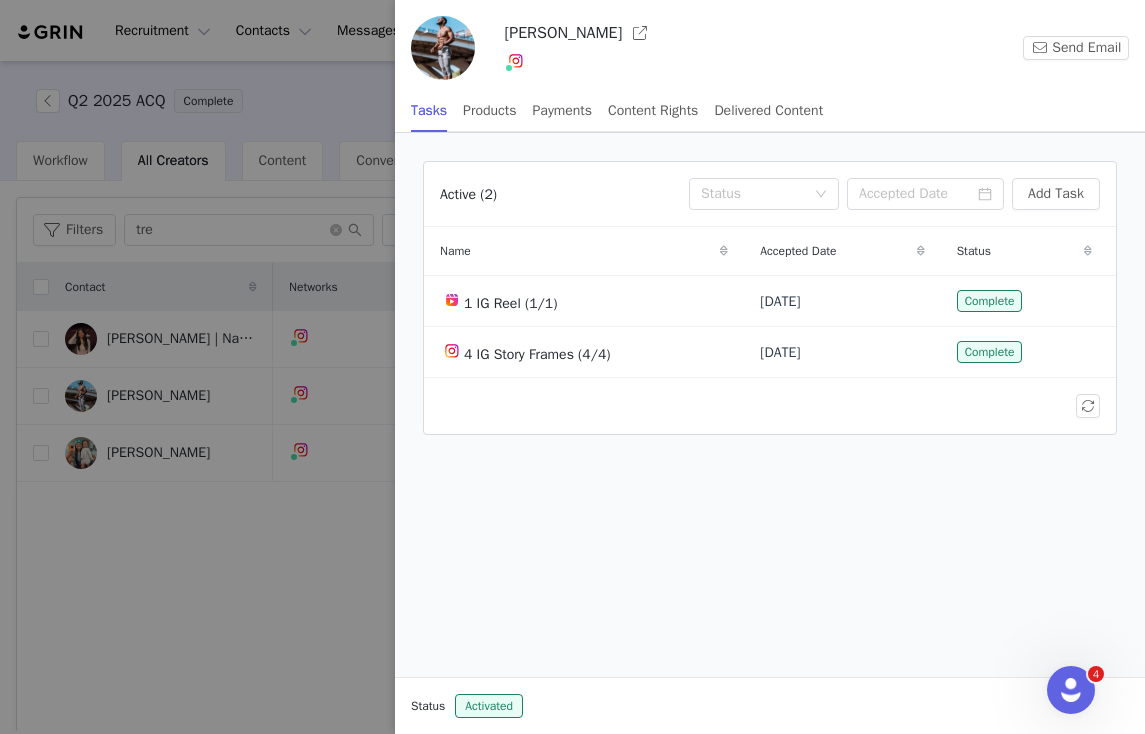 click at bounding box center (572, 367) 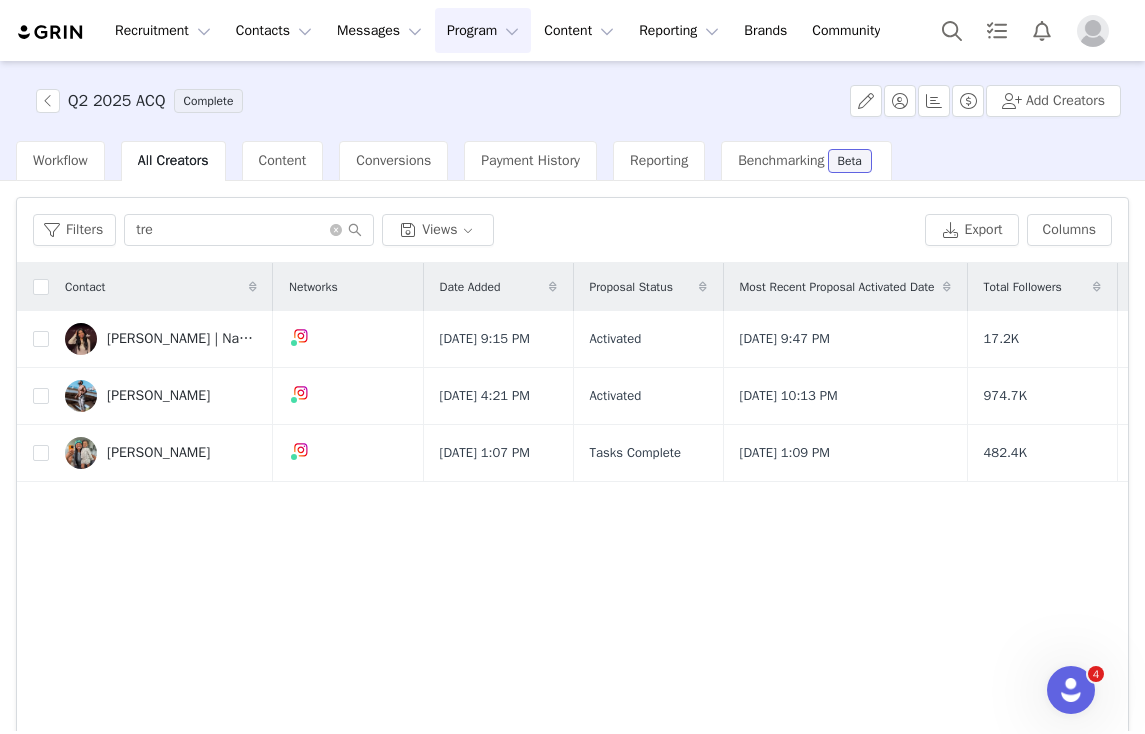 click at bounding box center (346, 230) 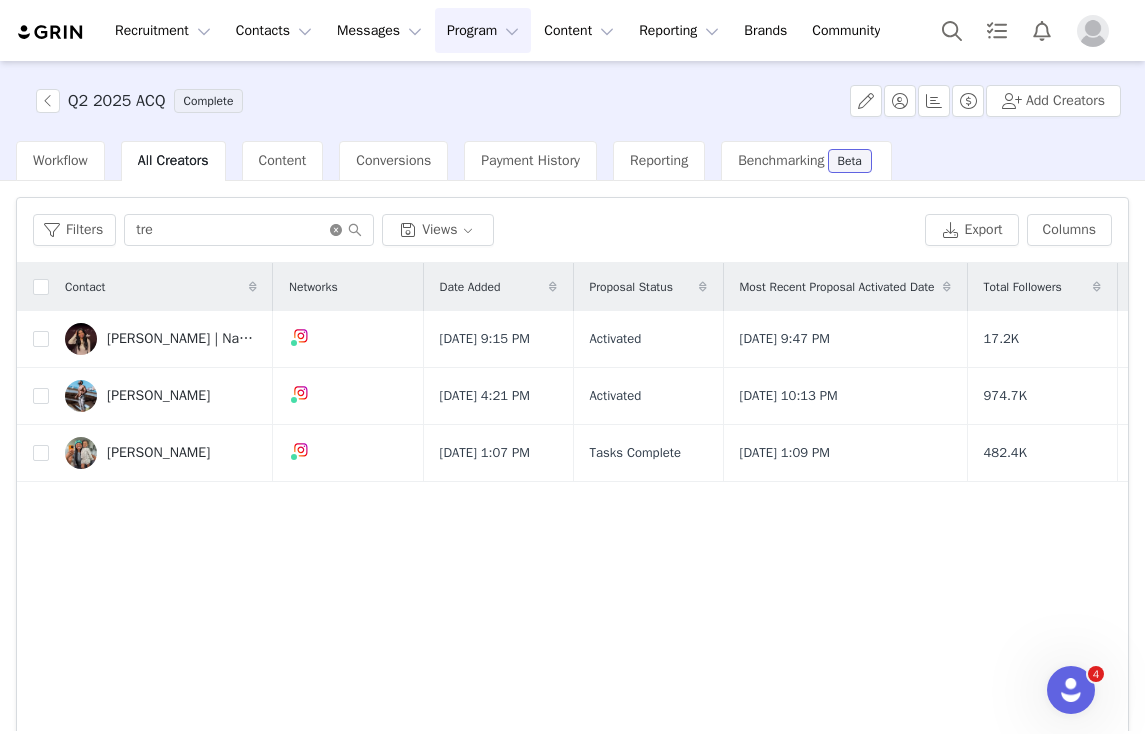 click 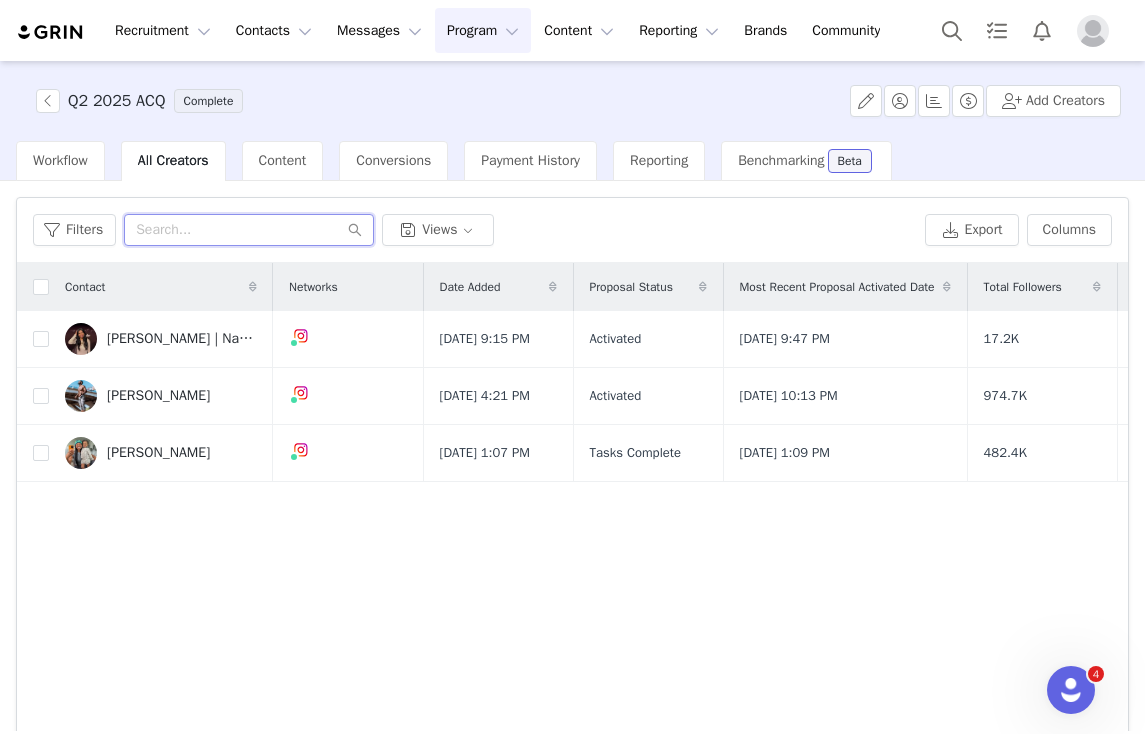 click at bounding box center (249, 230) 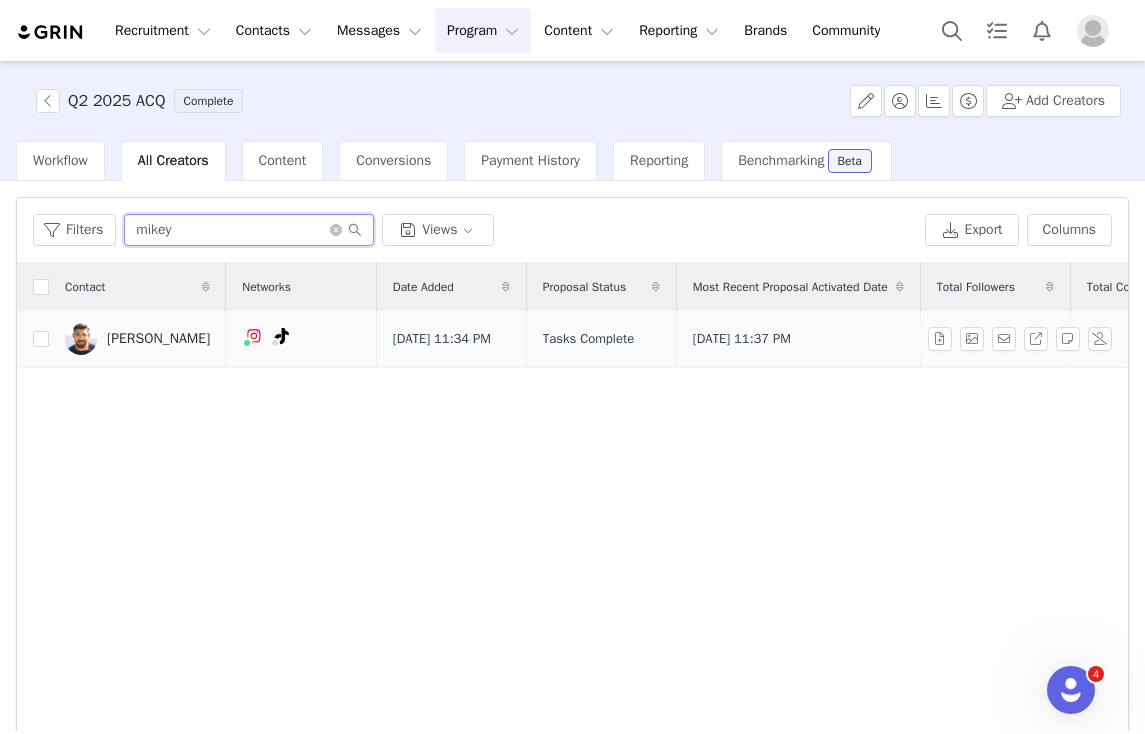 type on "mikey" 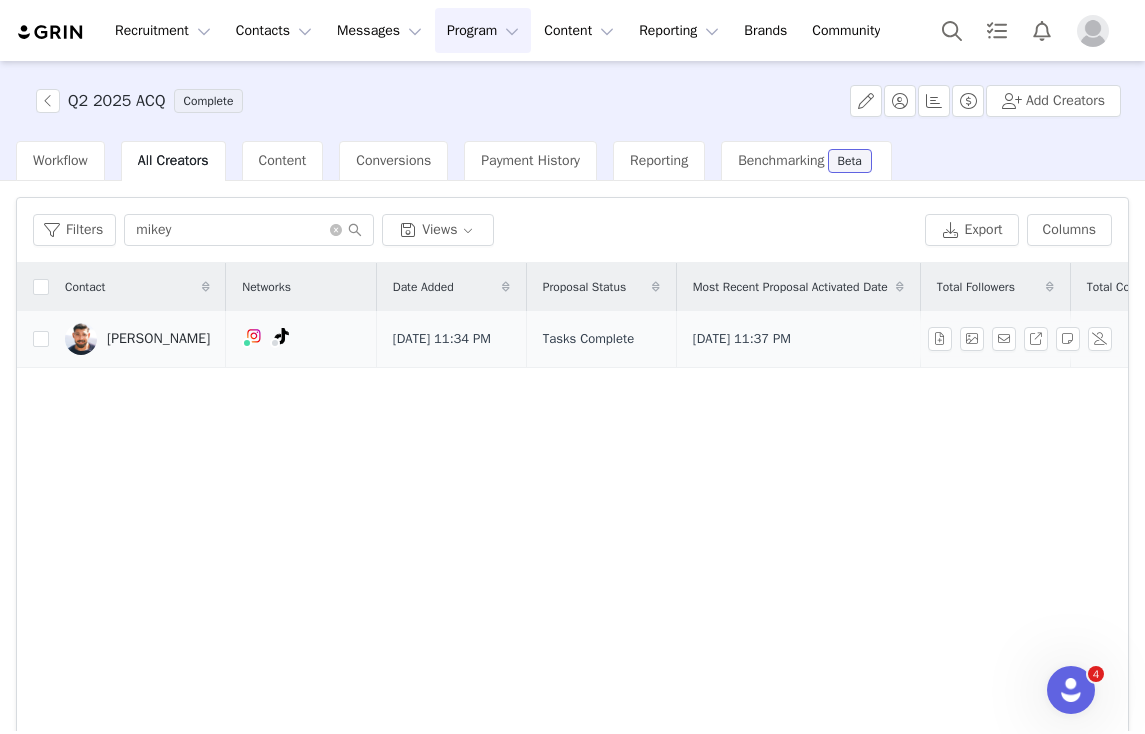 click on "[PERSON_NAME]" at bounding box center (158, 339) 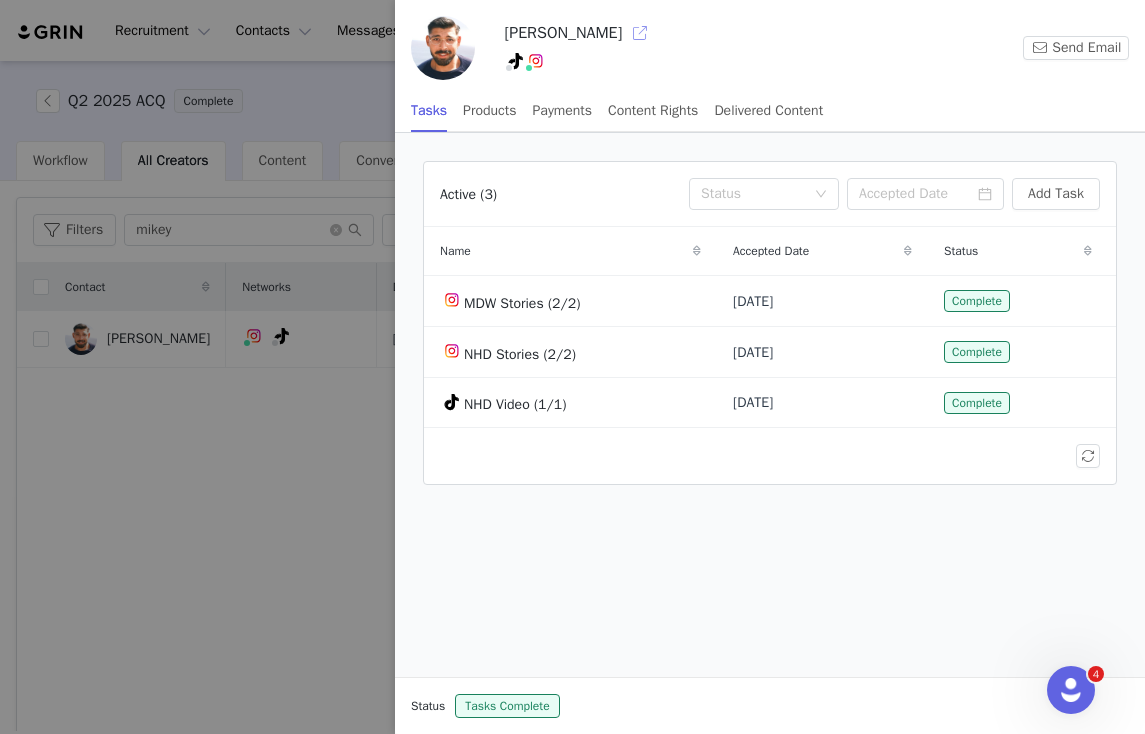 click at bounding box center (640, 33) 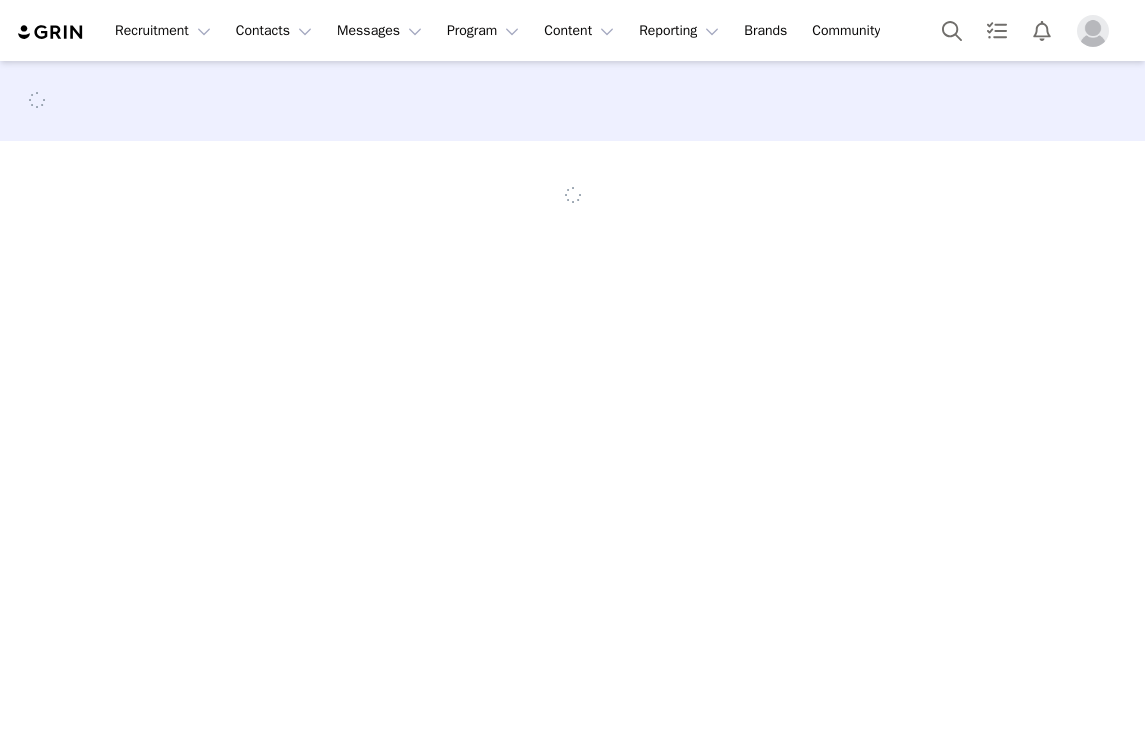 scroll, scrollTop: 0, scrollLeft: 0, axis: both 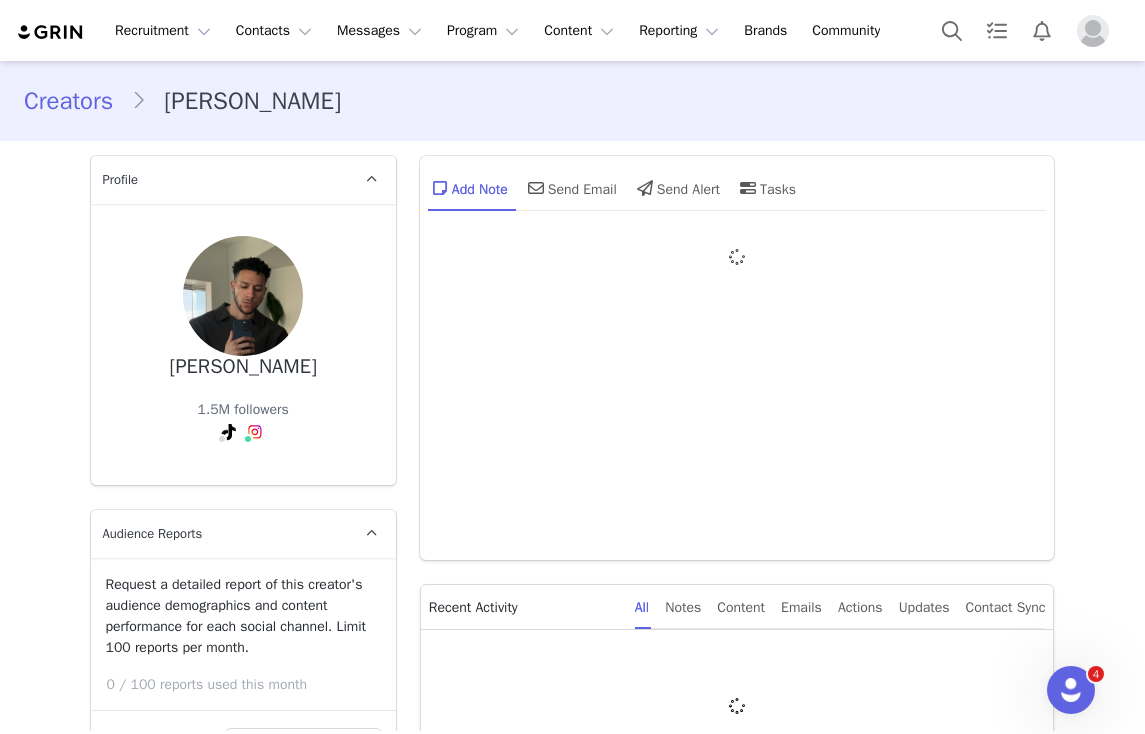 type on "+1 ([GEOGRAPHIC_DATA])" 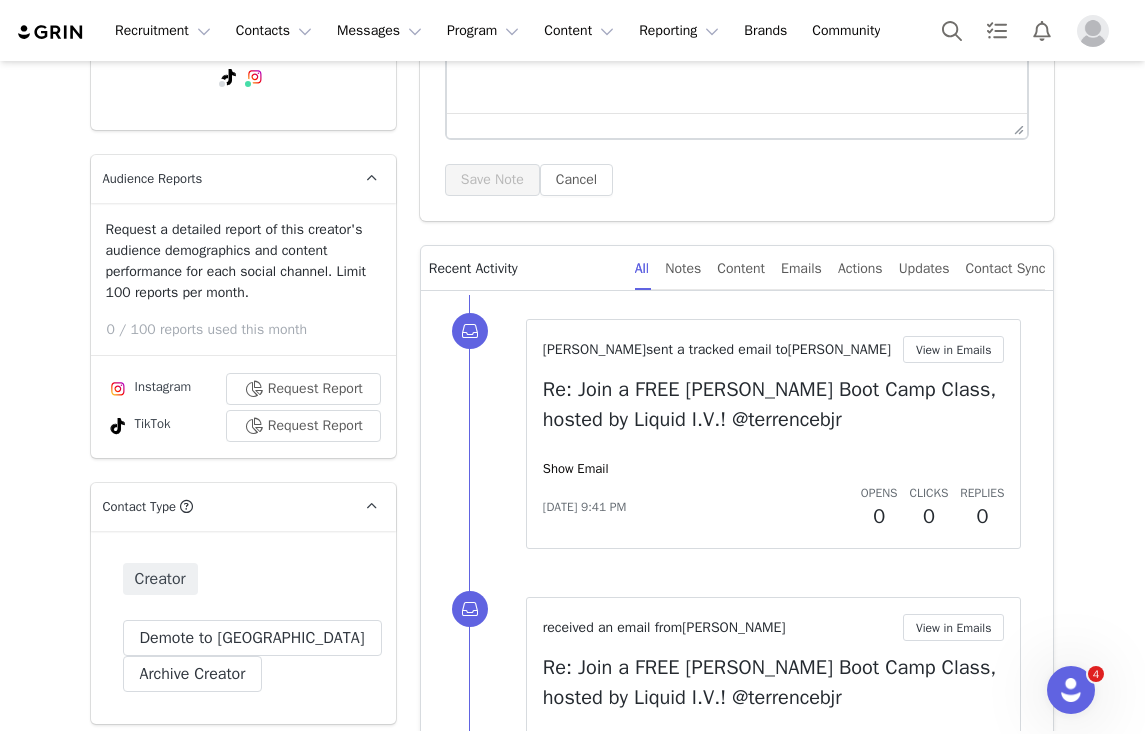 scroll, scrollTop: 371, scrollLeft: 0, axis: vertical 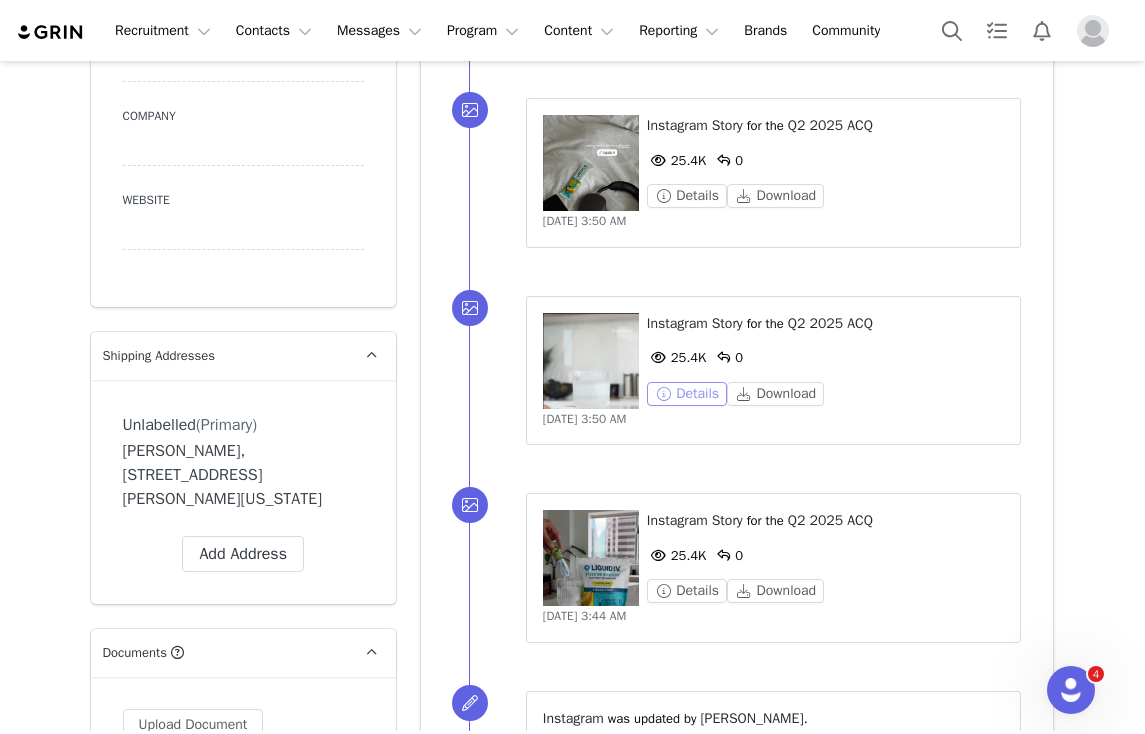 click on "Details" at bounding box center [687, 394] 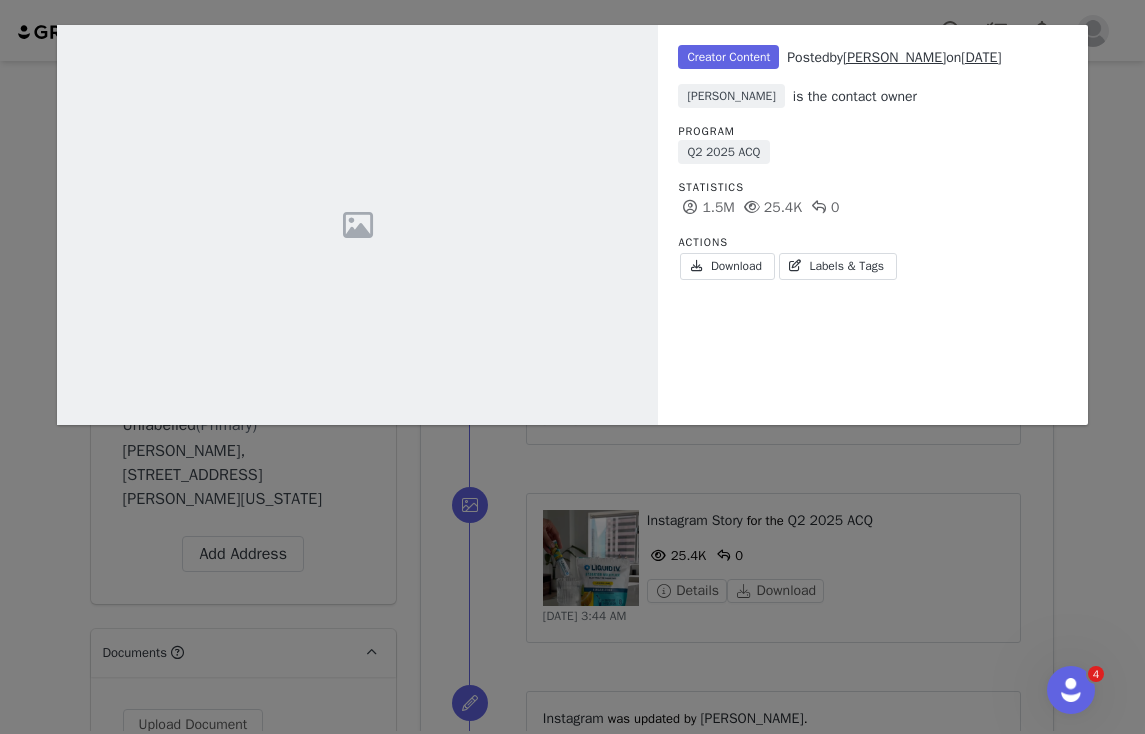 click on "Unlabeled  Creator Content   Posted   by   Terrence Bradshaw   on   Jul 10, 2025   Kendall Canessa  is the contact owner Program  Q2 2025 ACQ  Statistics 1.5M  25.4K  0  Actions  Download   Labels & Tags" at bounding box center [572, 367] 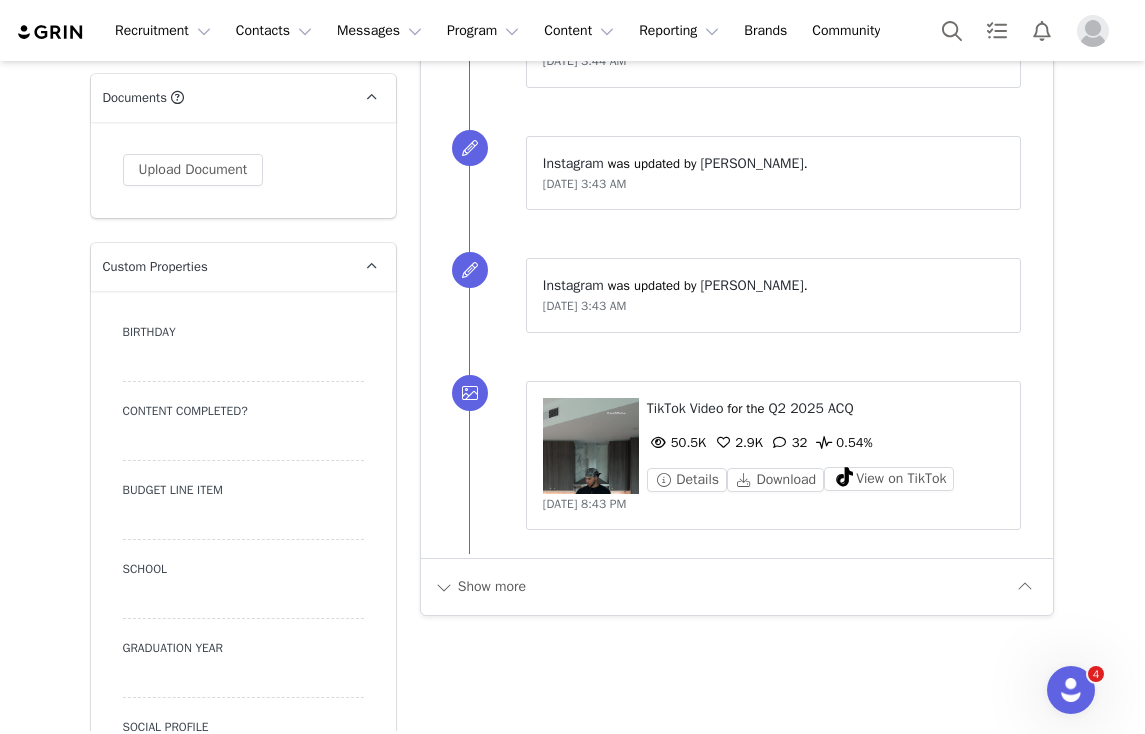 scroll, scrollTop: 2137, scrollLeft: 0, axis: vertical 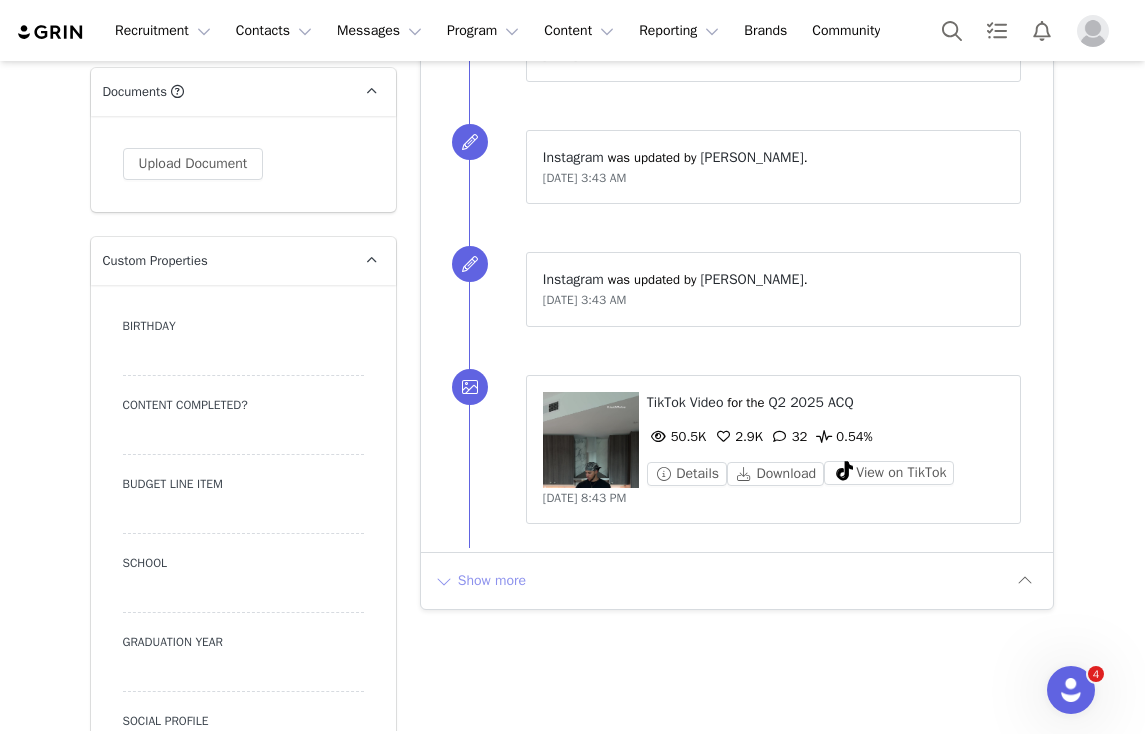 click on "Show more" at bounding box center [480, 581] 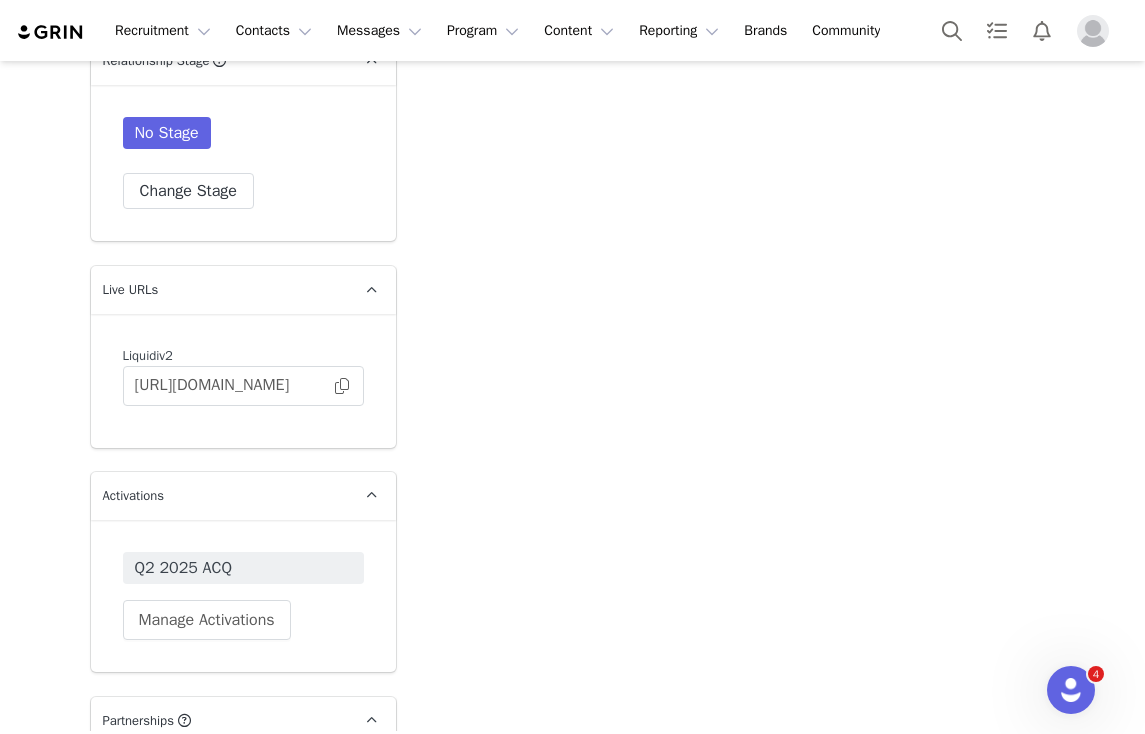 scroll, scrollTop: 4334, scrollLeft: 0, axis: vertical 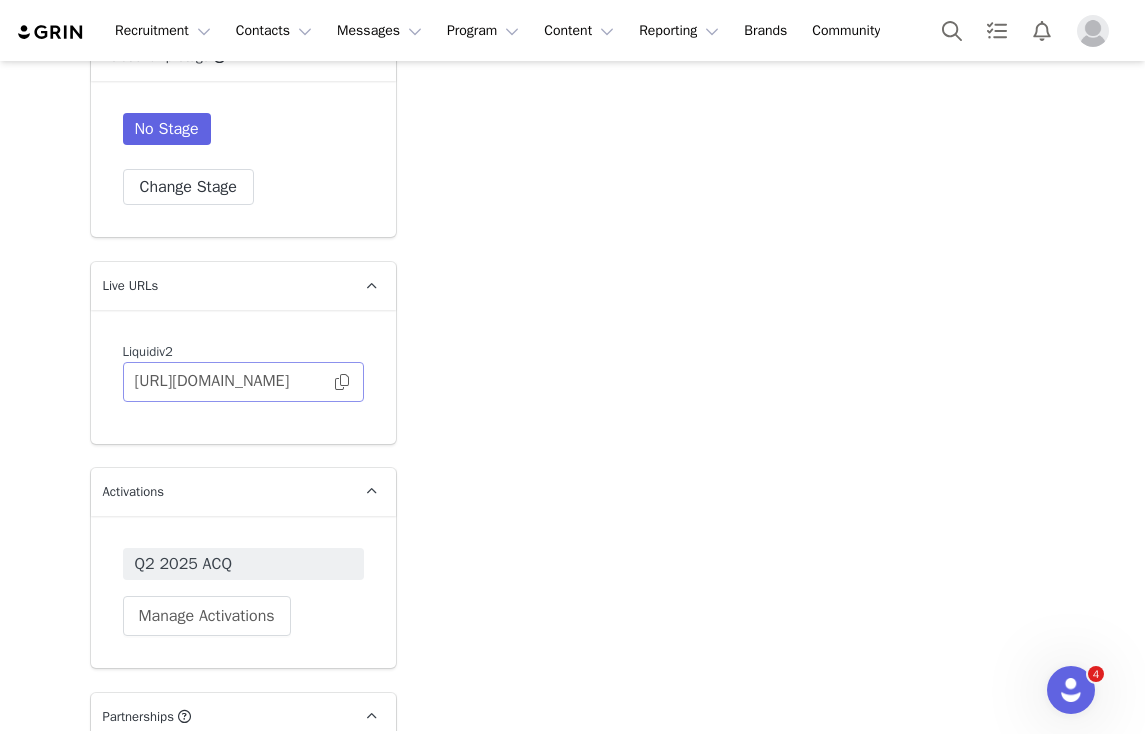 click at bounding box center (342, 382) 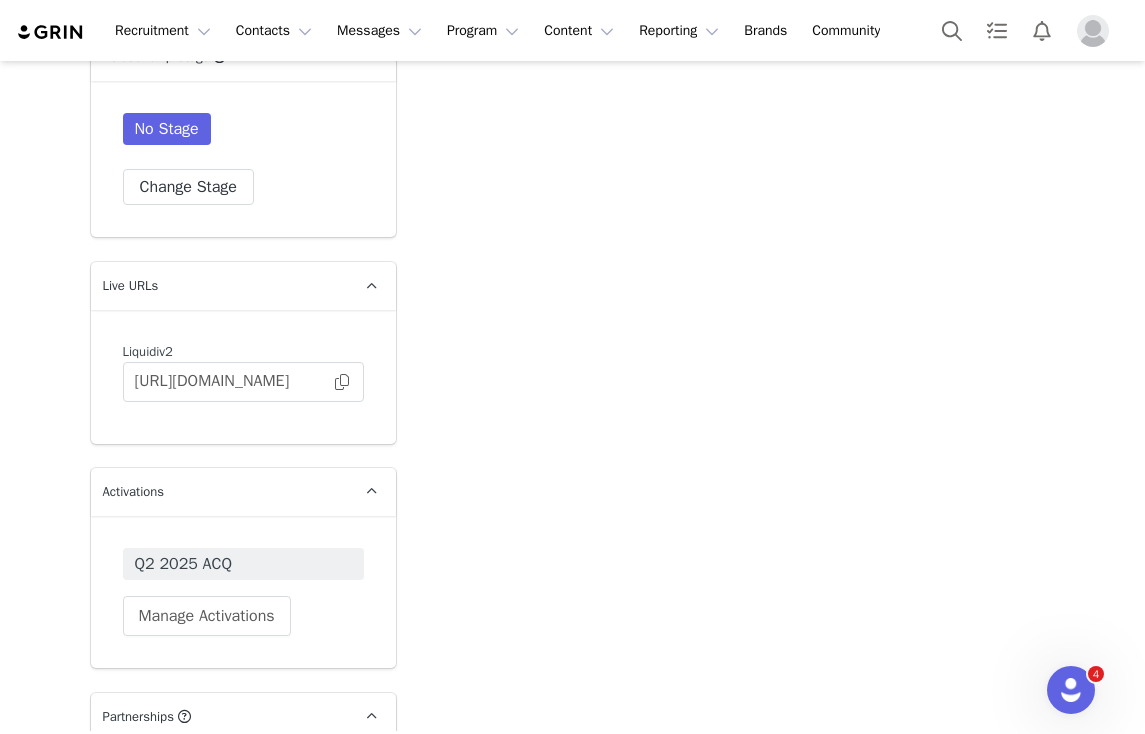 scroll, scrollTop: 4560, scrollLeft: 0, axis: vertical 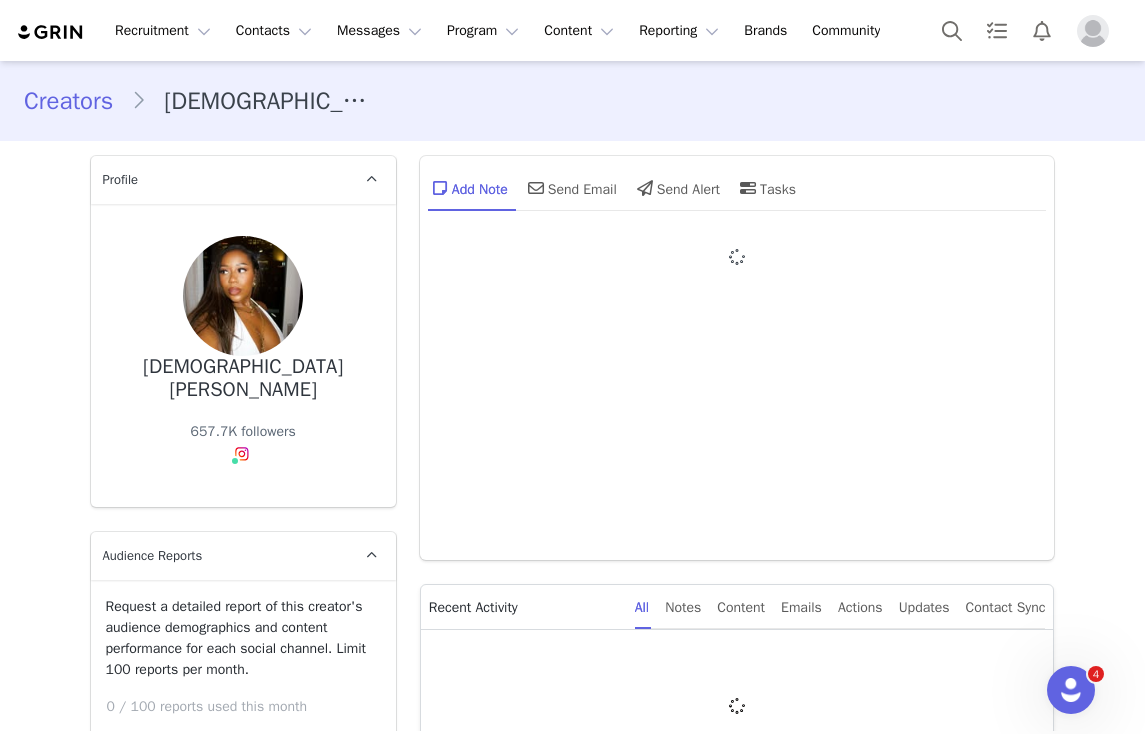 type on "+1 ([GEOGRAPHIC_DATA])" 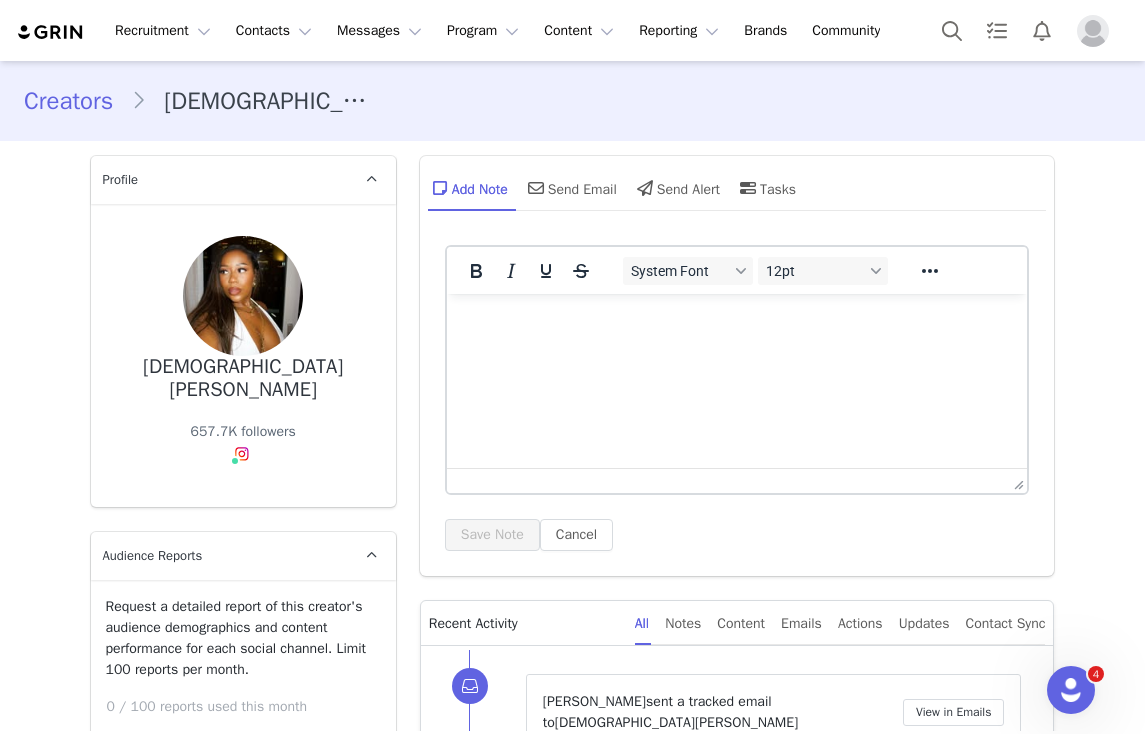 scroll, scrollTop: 0, scrollLeft: 0, axis: both 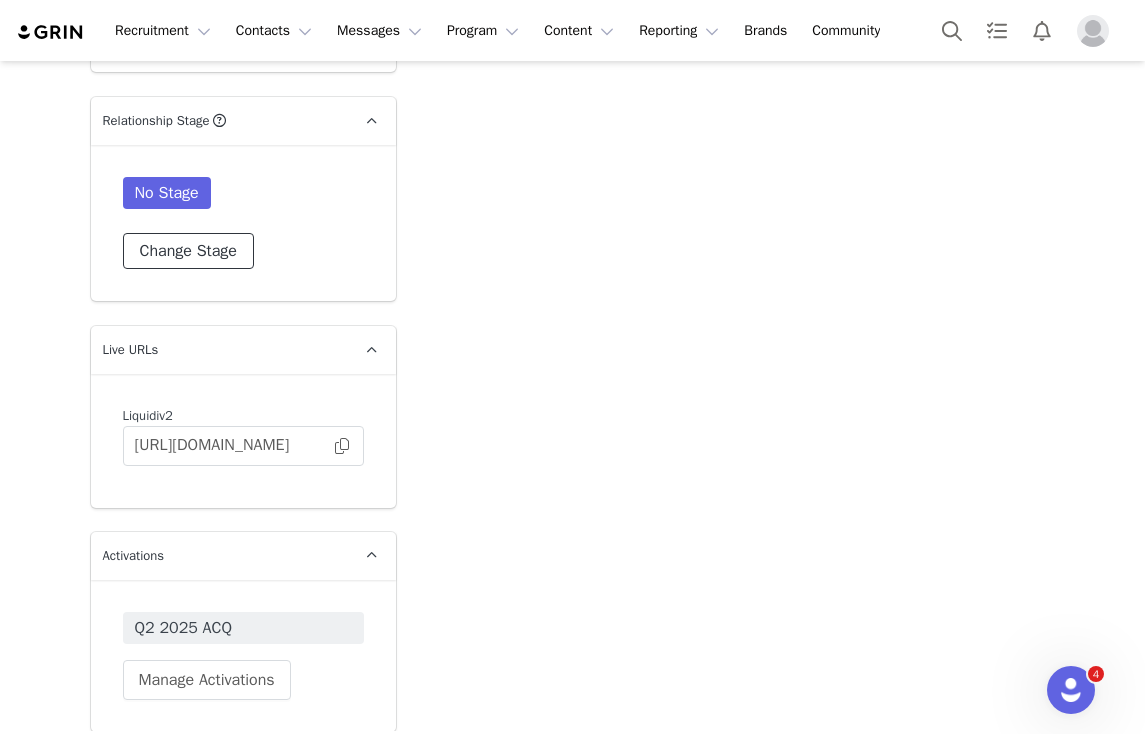 click on "Change Stage" at bounding box center [188, 251] 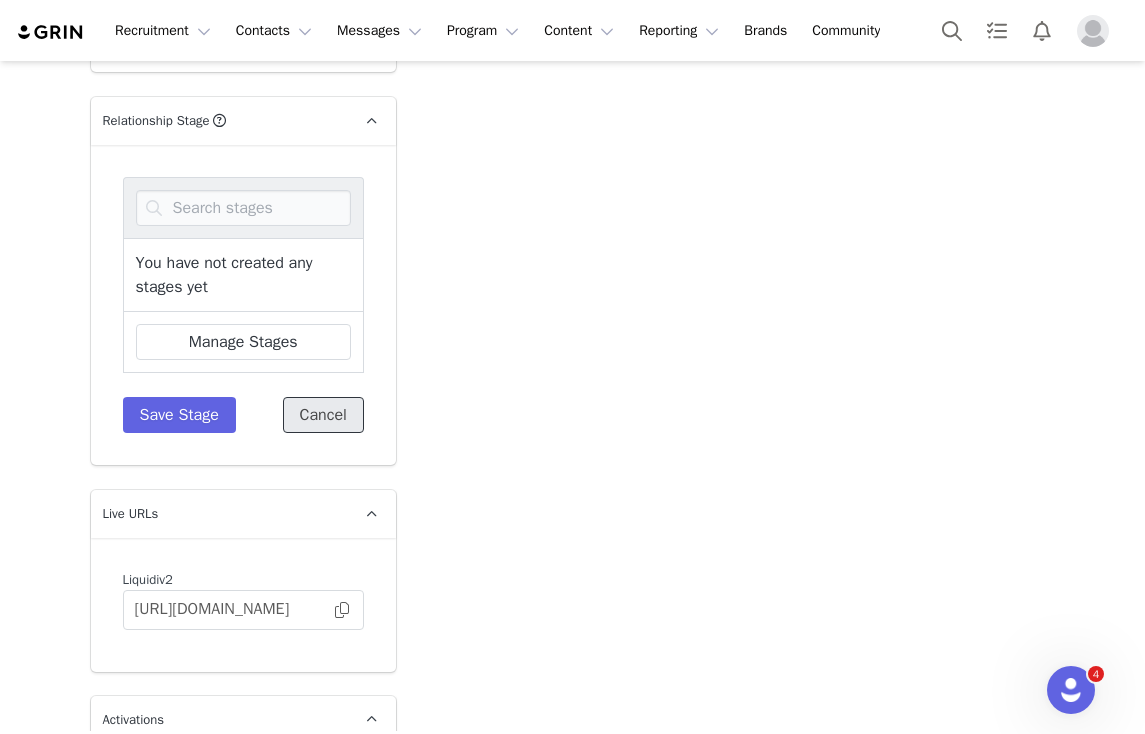 click on "Cancel" at bounding box center (323, 415) 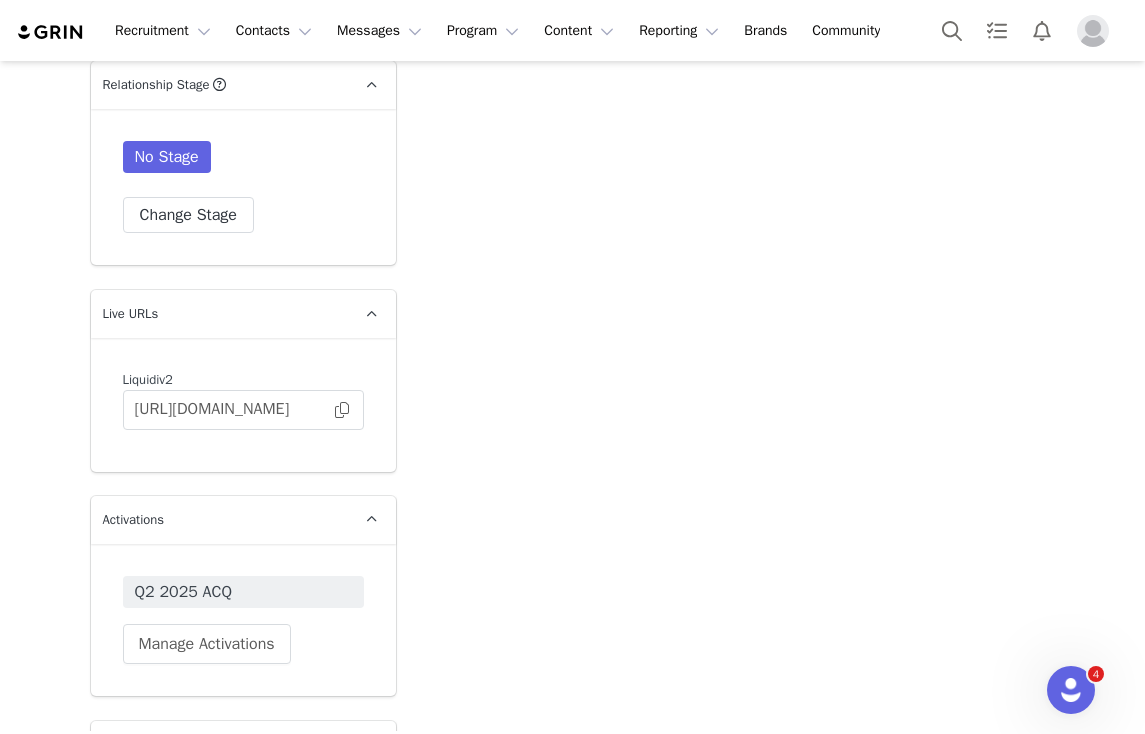 scroll, scrollTop: 4274, scrollLeft: 0, axis: vertical 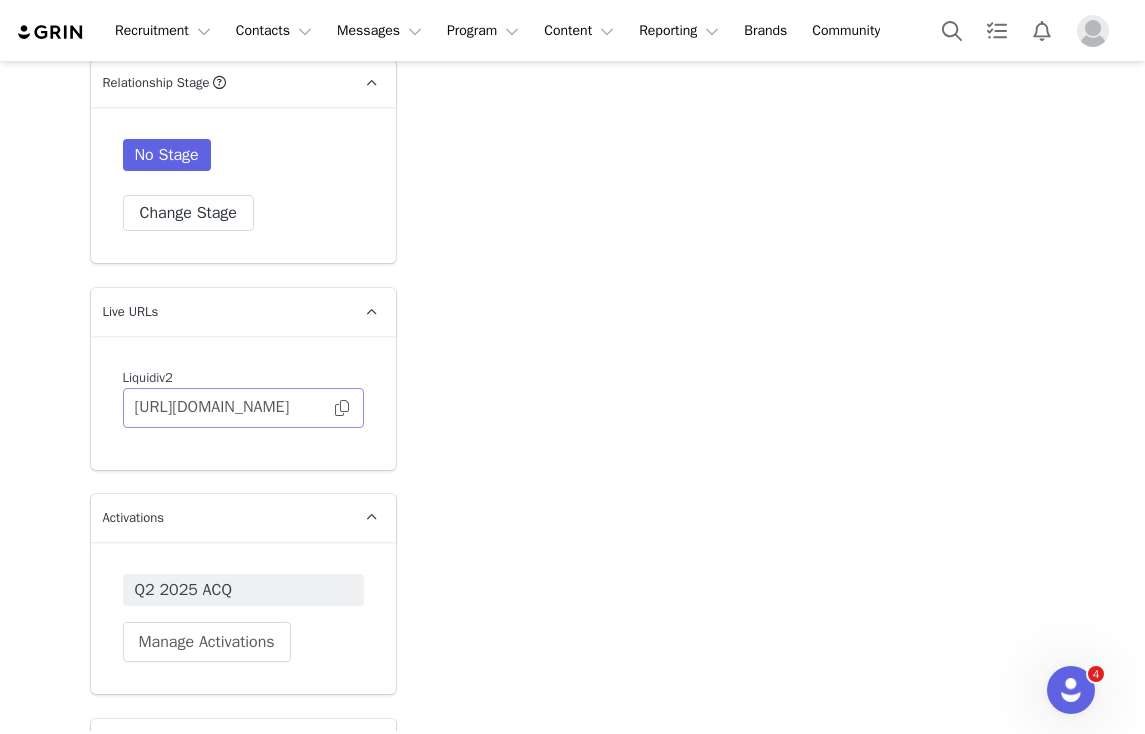 click at bounding box center (342, 408) 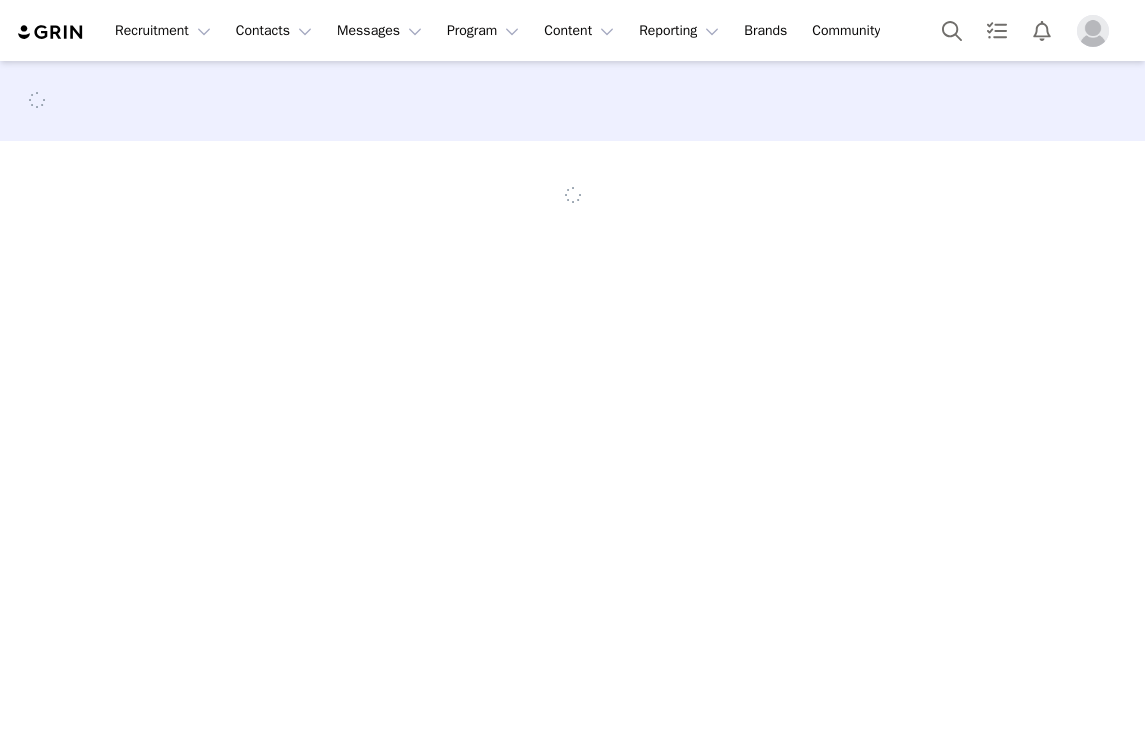 scroll, scrollTop: 0, scrollLeft: 0, axis: both 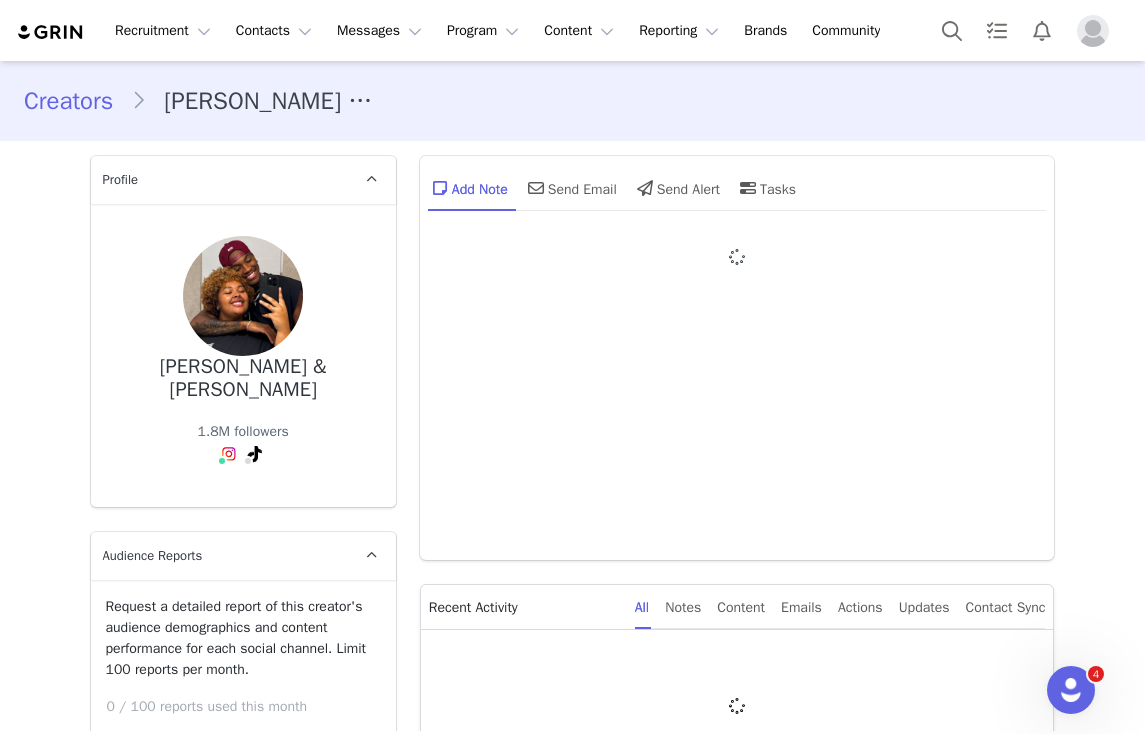 type on "+1 ([GEOGRAPHIC_DATA])" 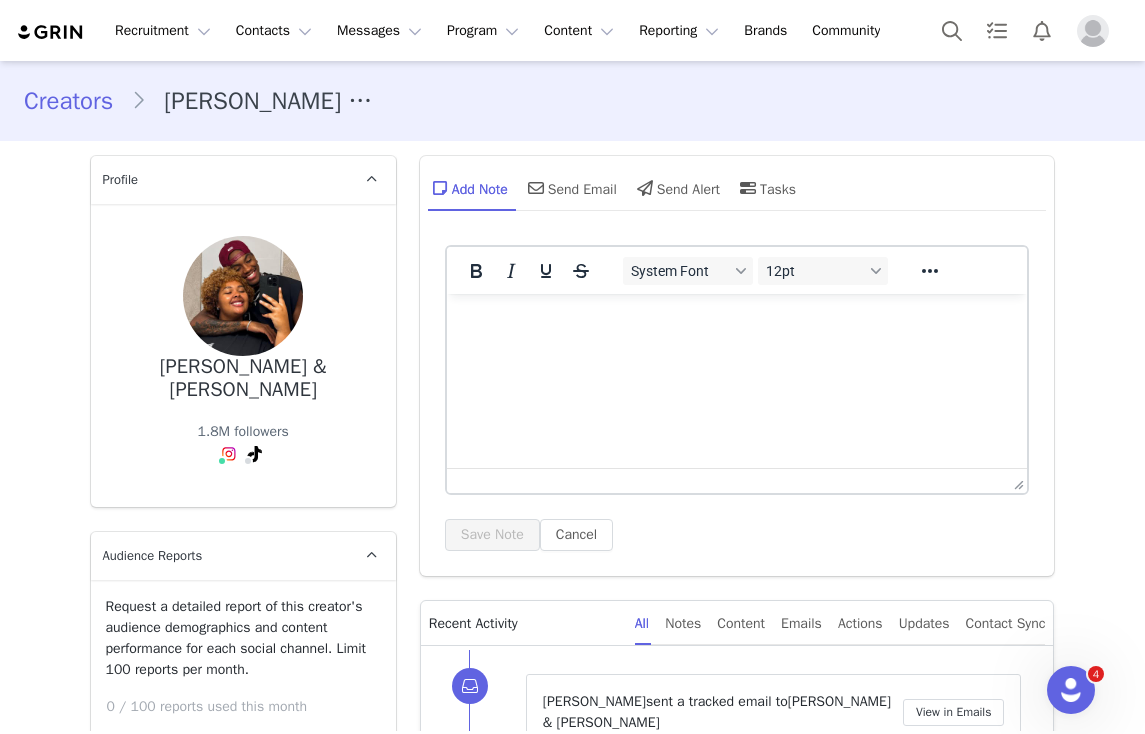 scroll, scrollTop: 0, scrollLeft: 0, axis: both 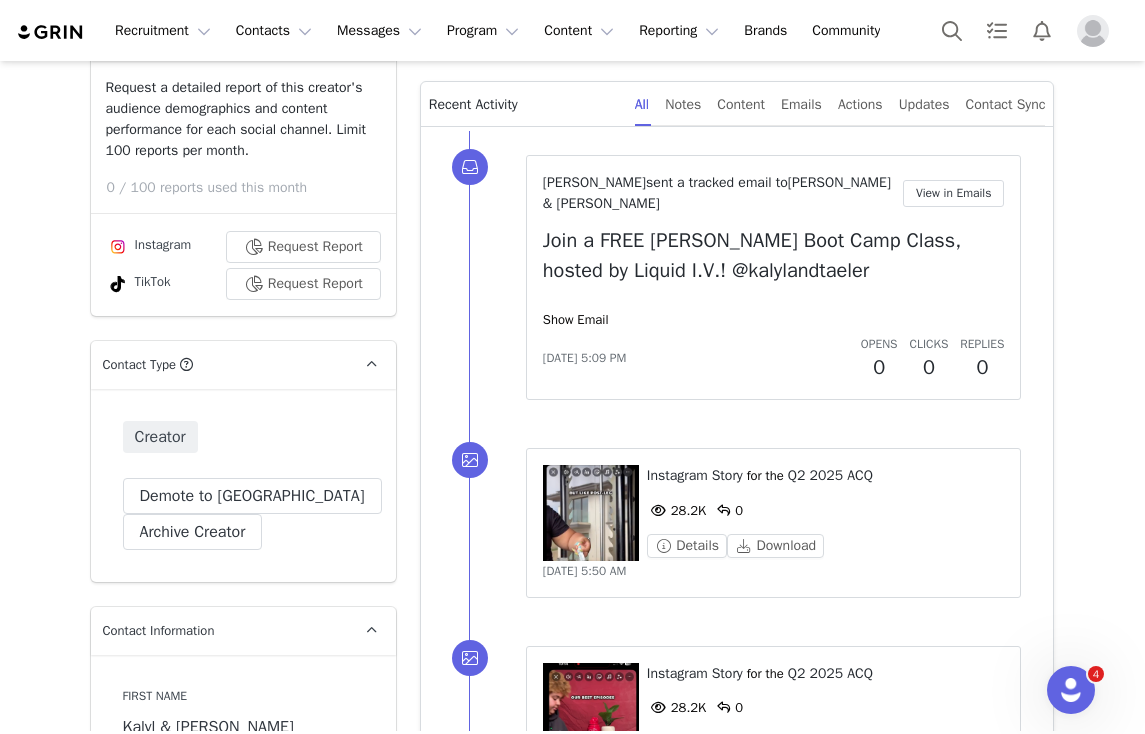 click on "All Notes Content Emails Actions Updates Contact Sync" at bounding box center (840, 104) 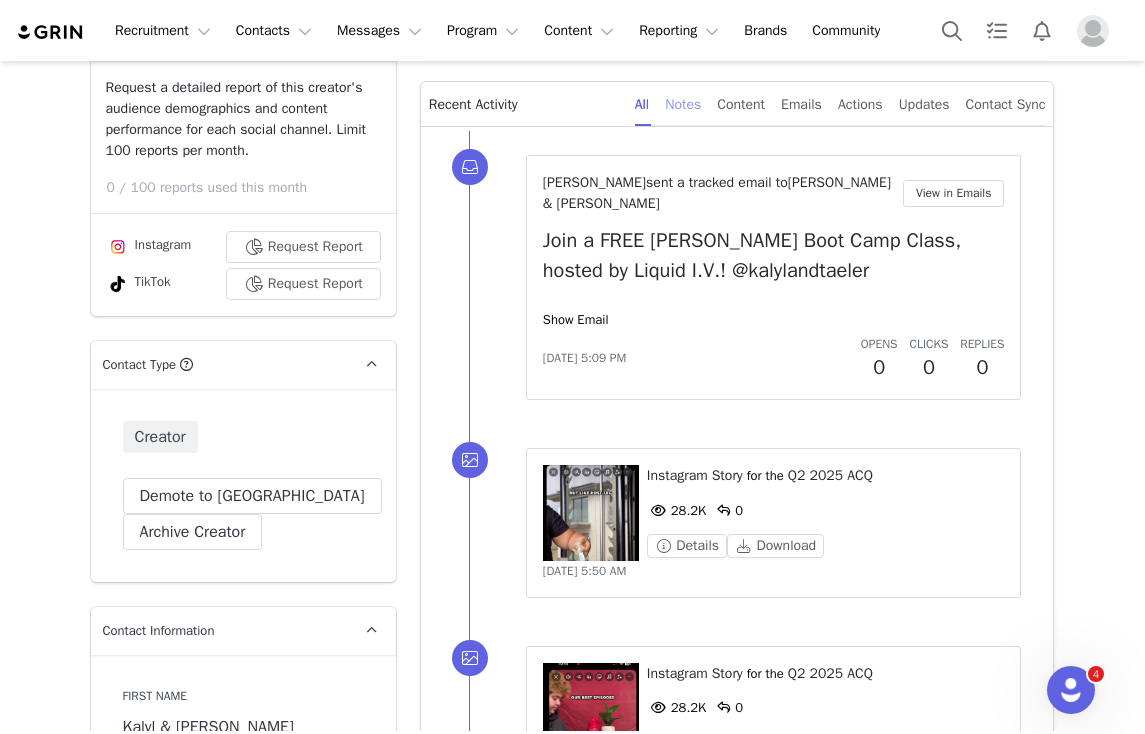 click on "Notes" at bounding box center (683, 104) 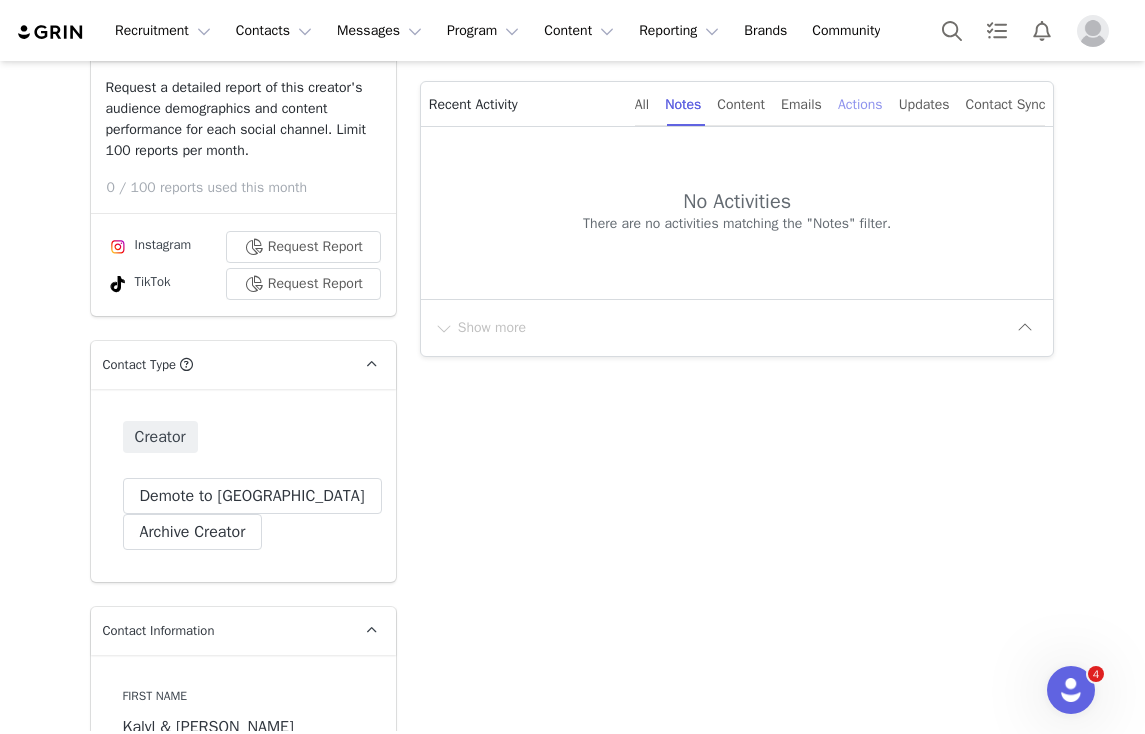 click on "Actions" at bounding box center (860, 104) 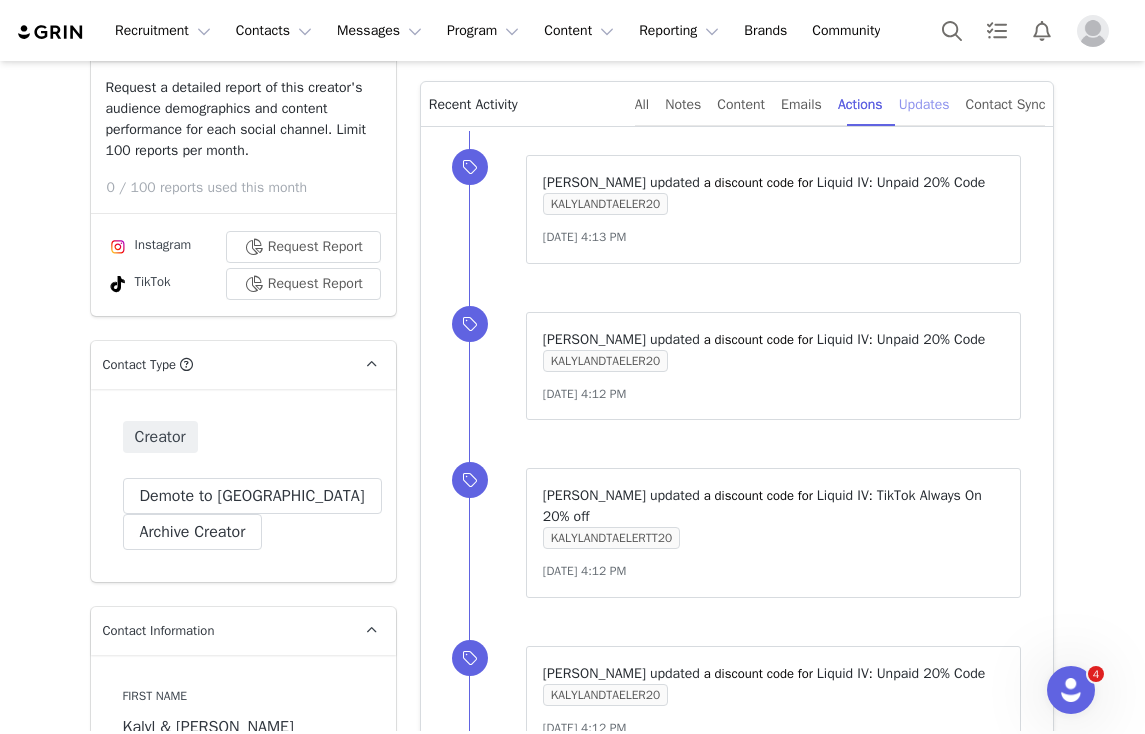 click on "Updates" at bounding box center (924, 104) 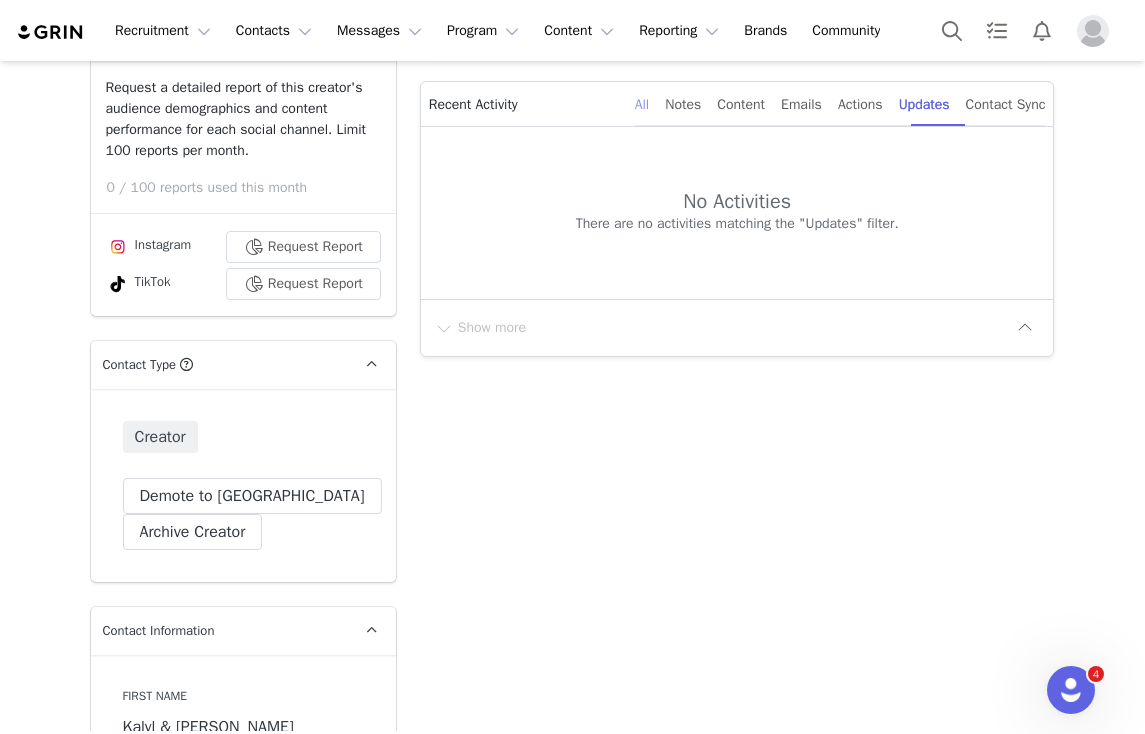 click on "All" at bounding box center (642, 104) 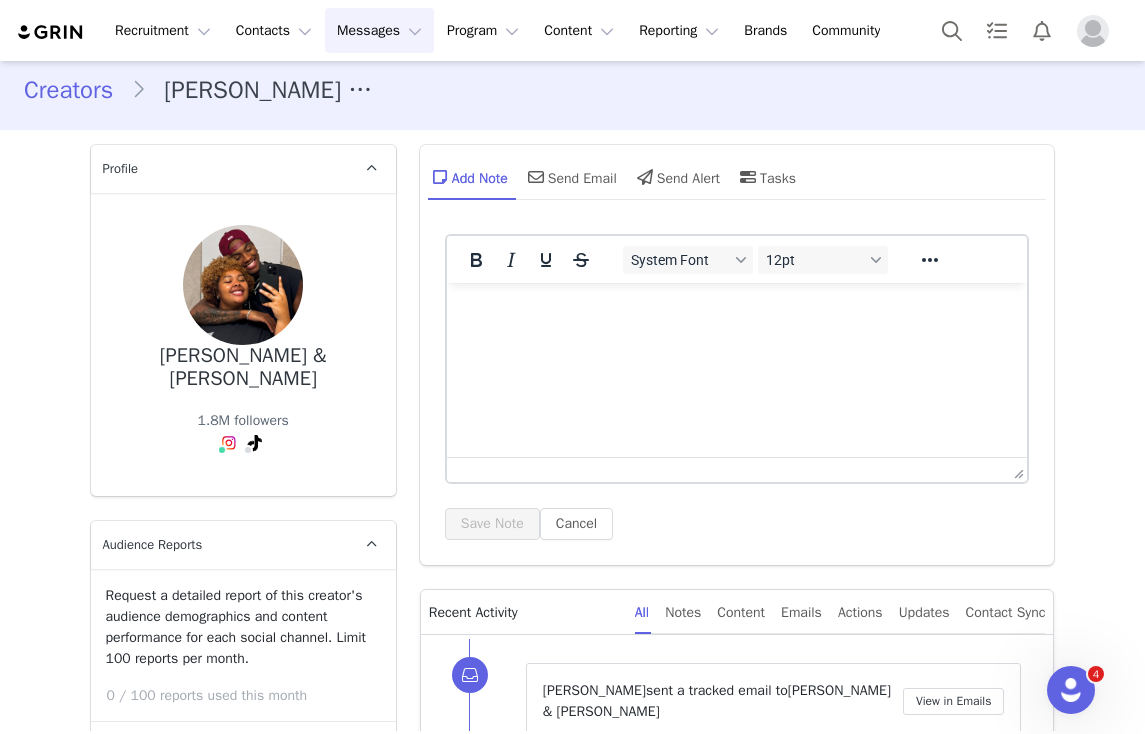 scroll, scrollTop: 4226, scrollLeft: 0, axis: vertical 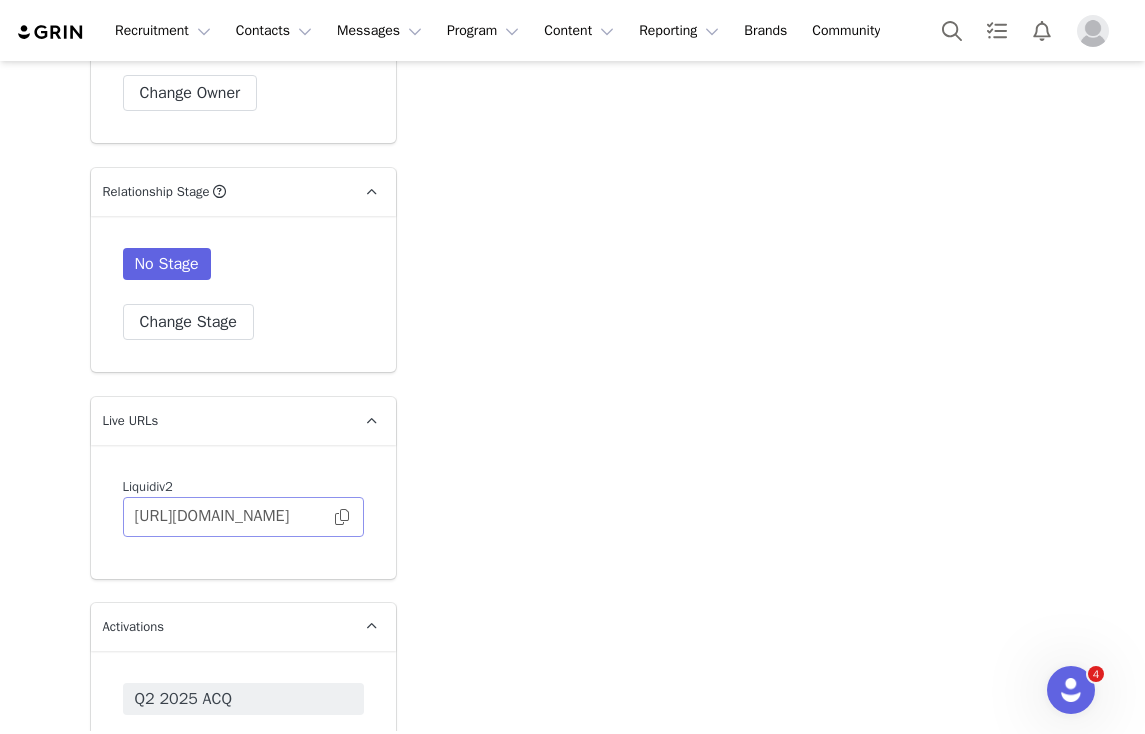 click at bounding box center [342, 517] 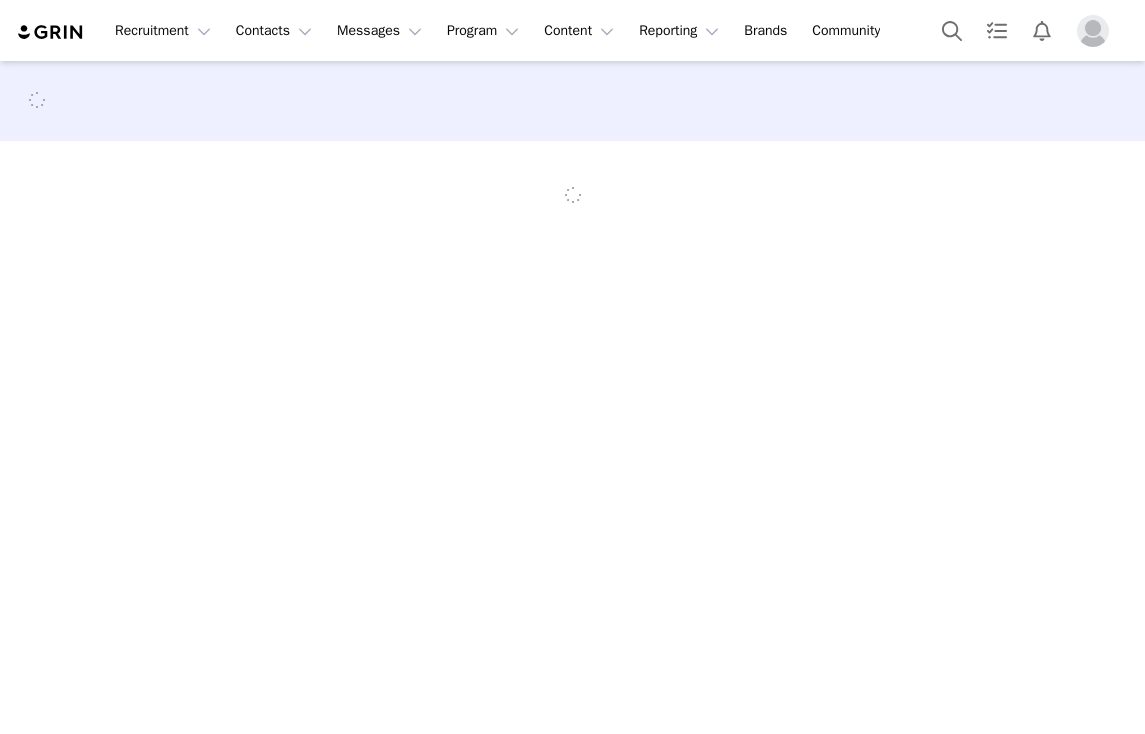 scroll, scrollTop: 0, scrollLeft: 0, axis: both 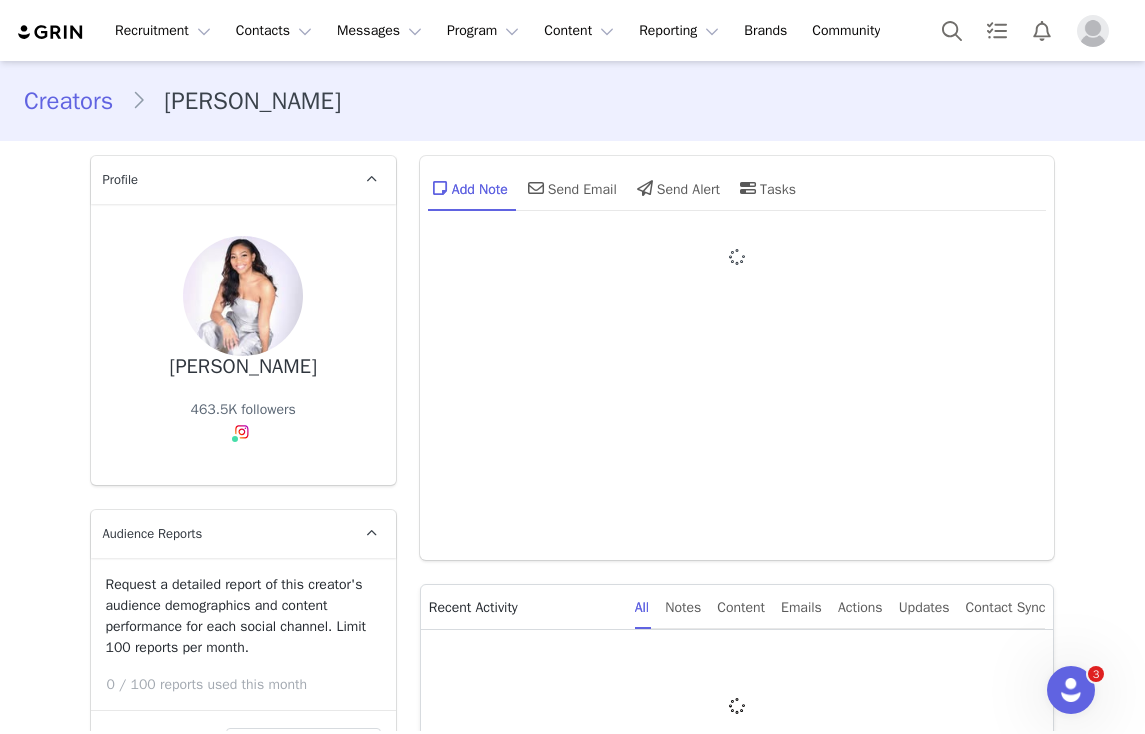 type on "+1 ([GEOGRAPHIC_DATA])" 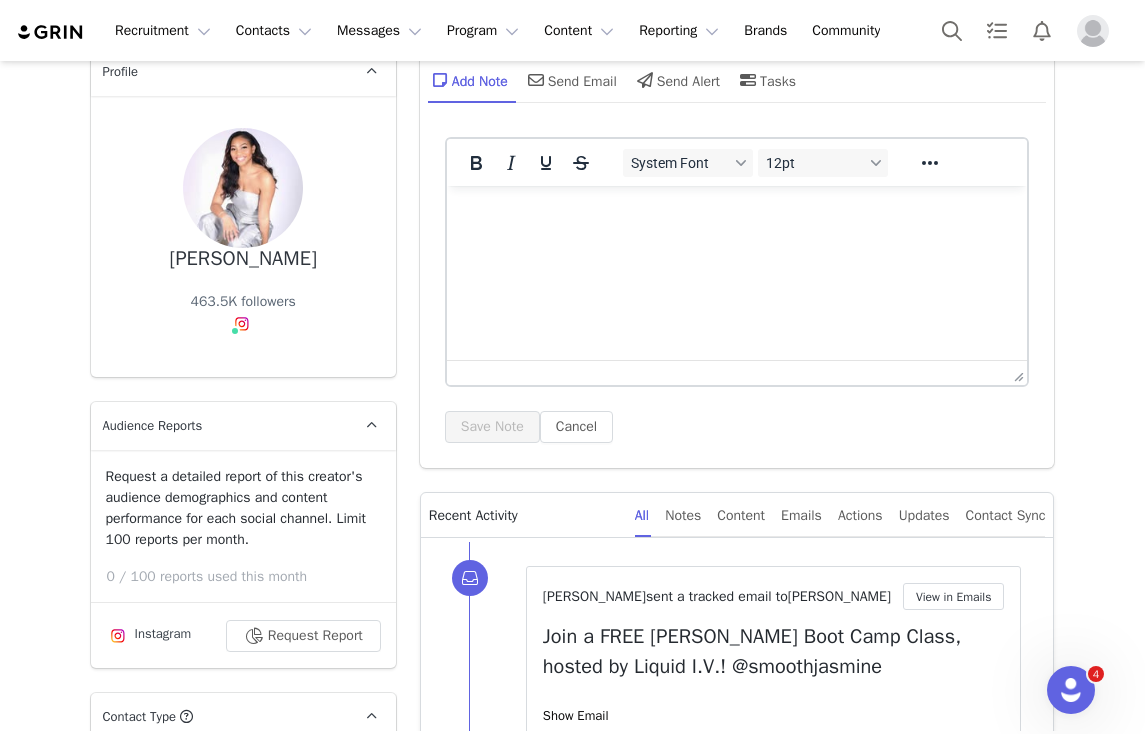 scroll, scrollTop: 0, scrollLeft: 0, axis: both 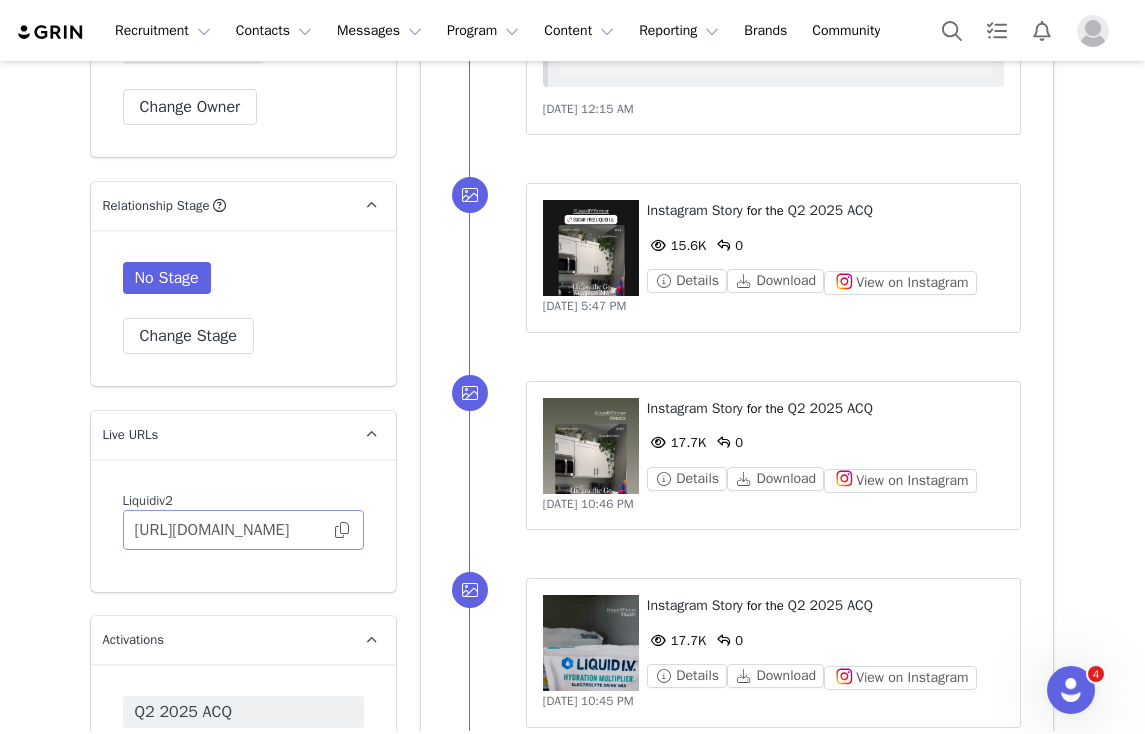 click at bounding box center (342, 530) 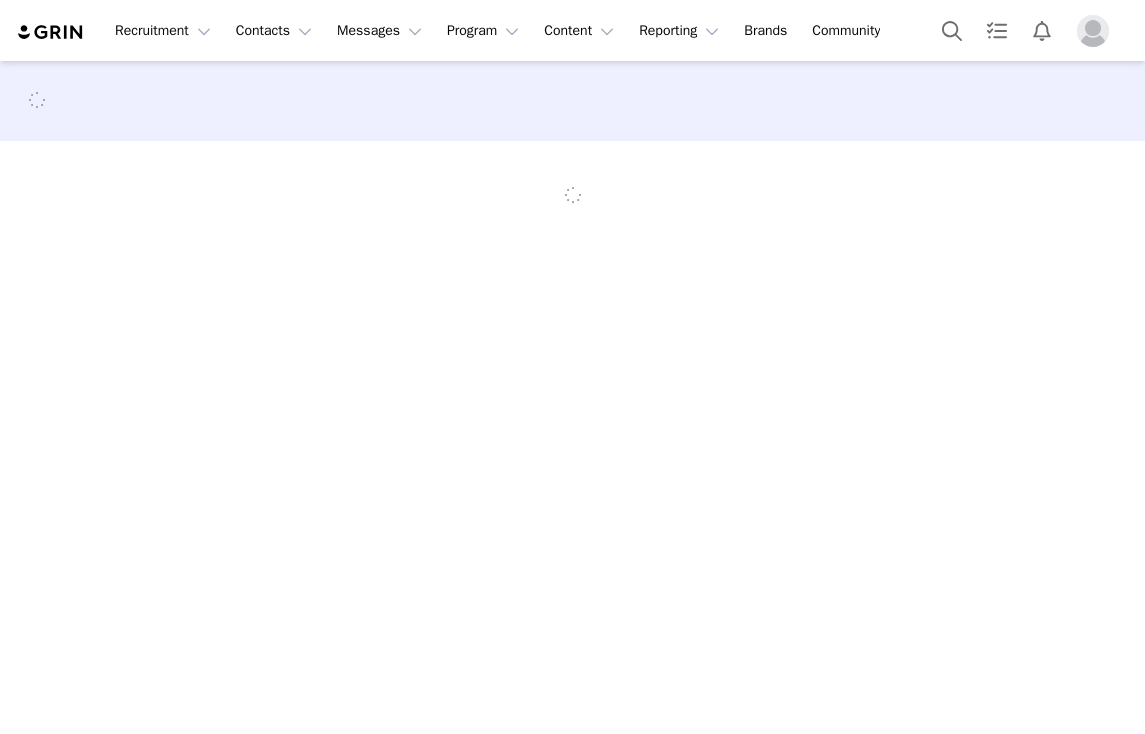 scroll, scrollTop: 0, scrollLeft: 0, axis: both 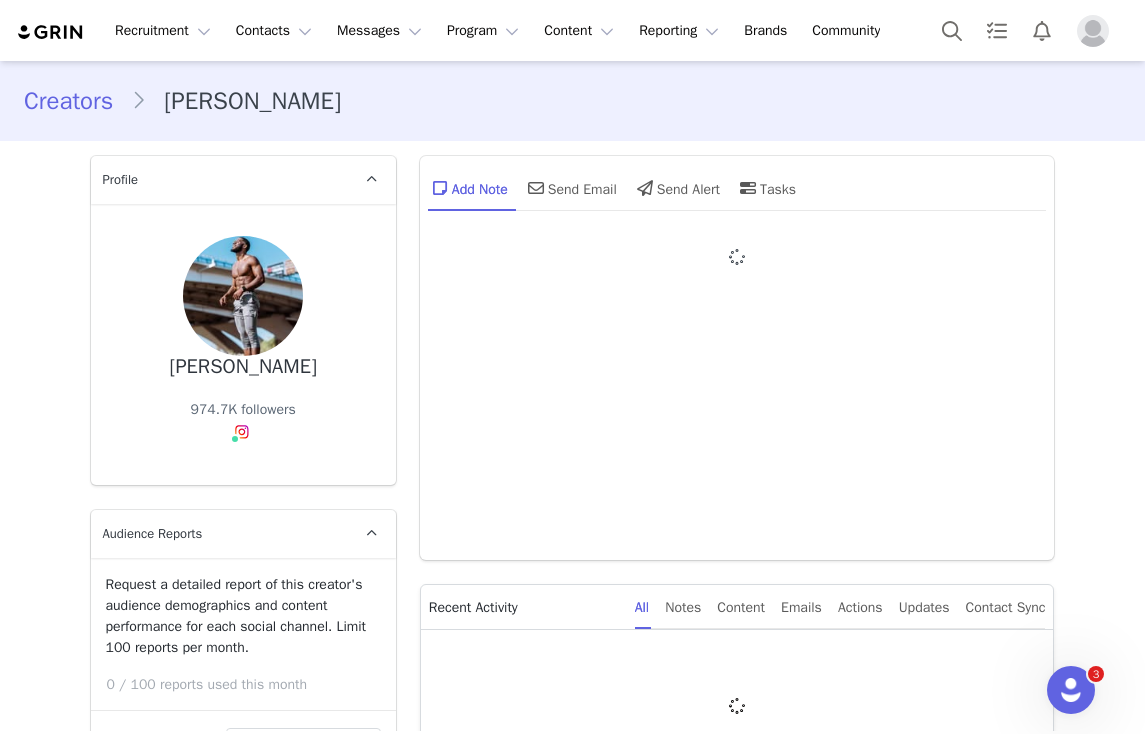 type on "+1 ([GEOGRAPHIC_DATA])" 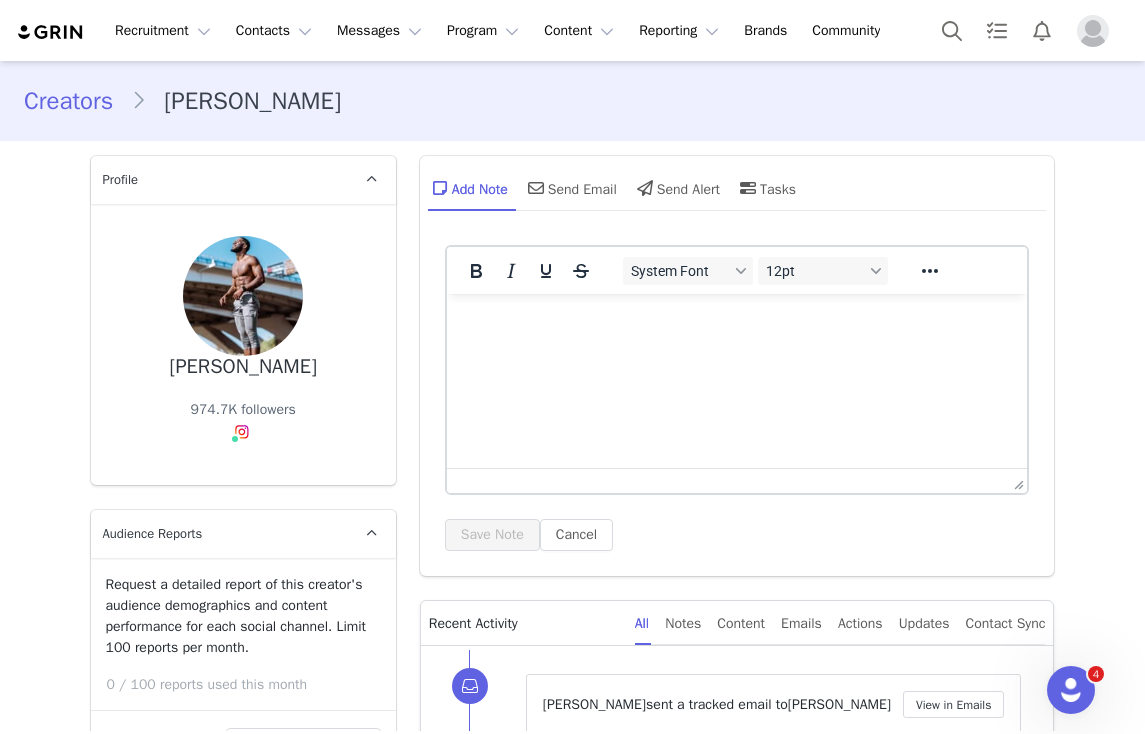 scroll, scrollTop: 0, scrollLeft: 0, axis: both 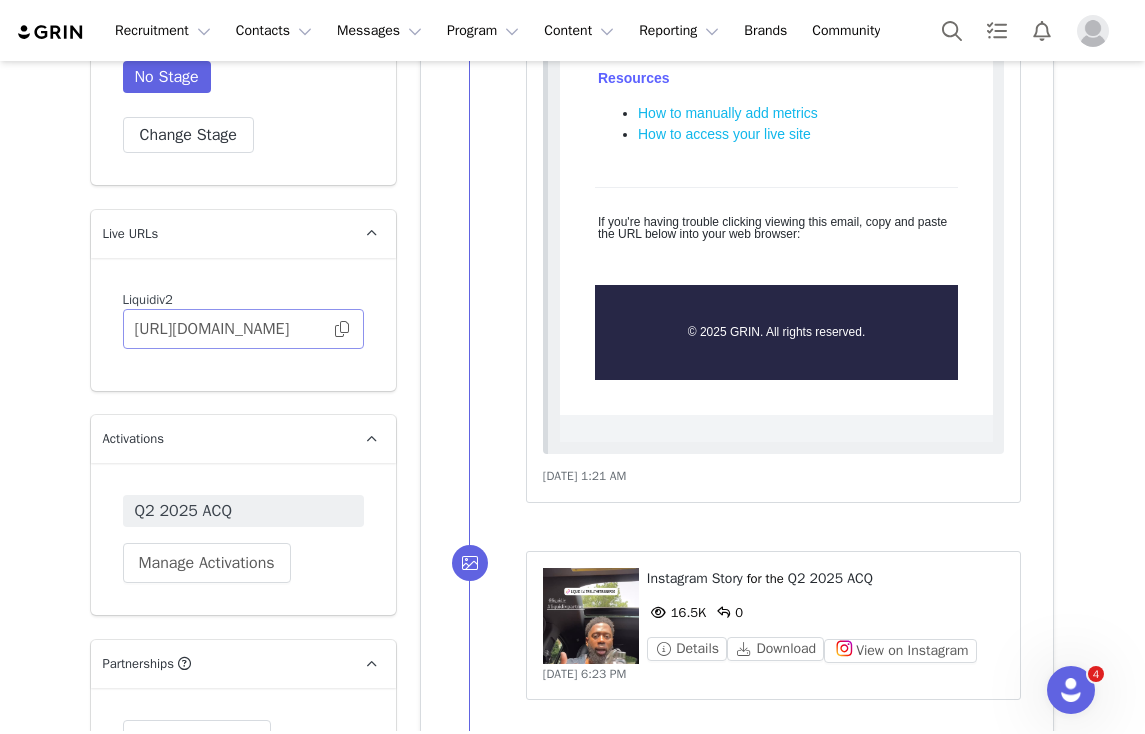click at bounding box center (342, 329) 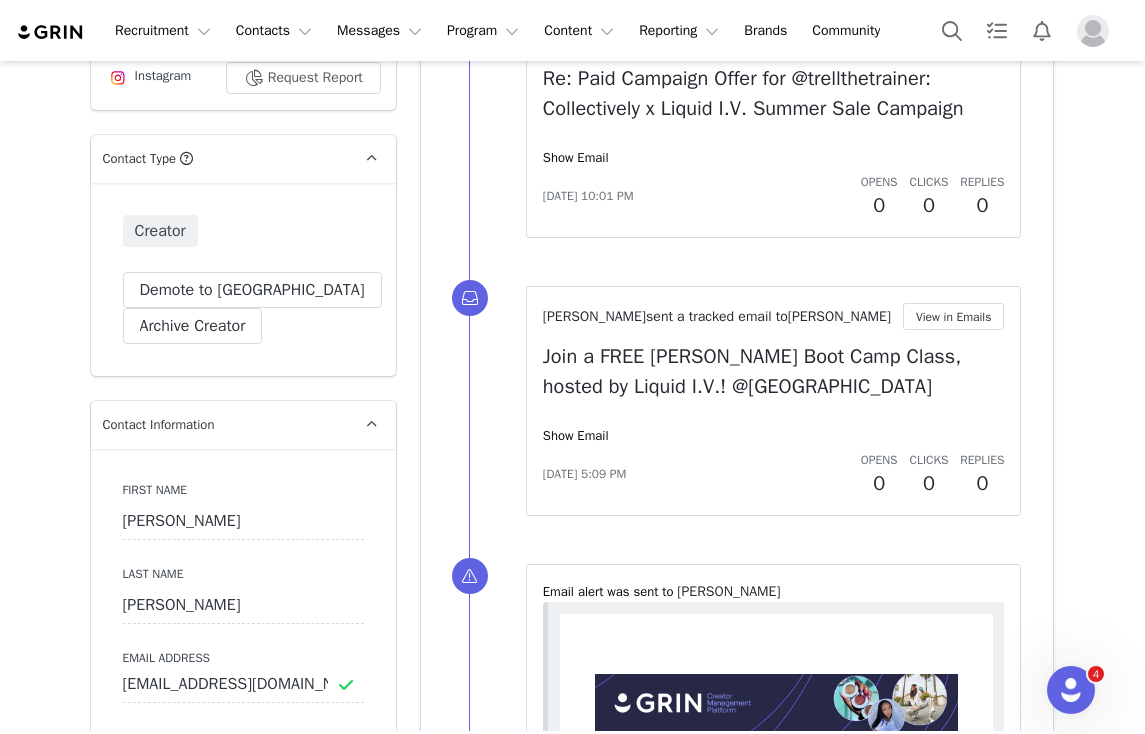 scroll, scrollTop: 0, scrollLeft: 0, axis: both 